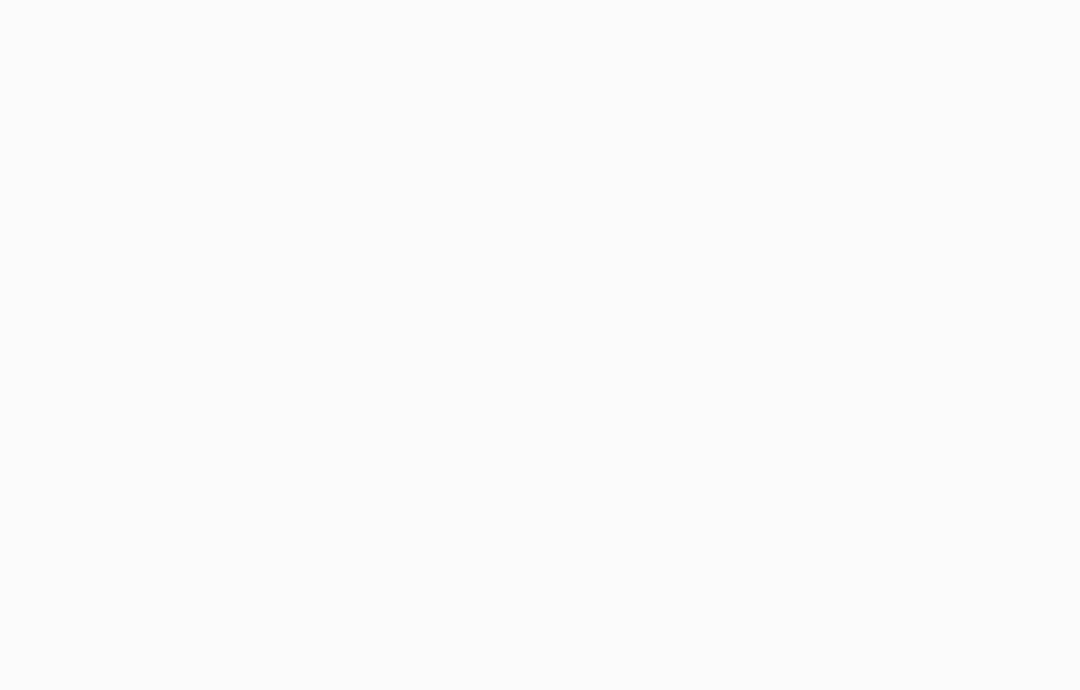 scroll, scrollTop: 0, scrollLeft: 0, axis: both 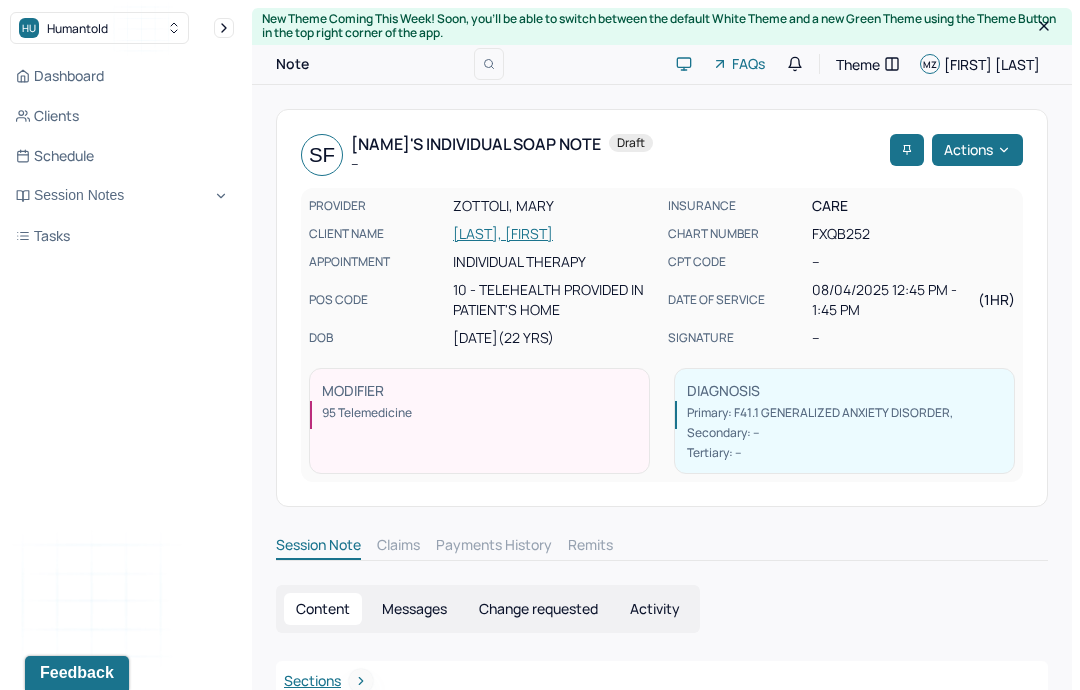 click on "Session Notes" at bounding box center (122, 196) 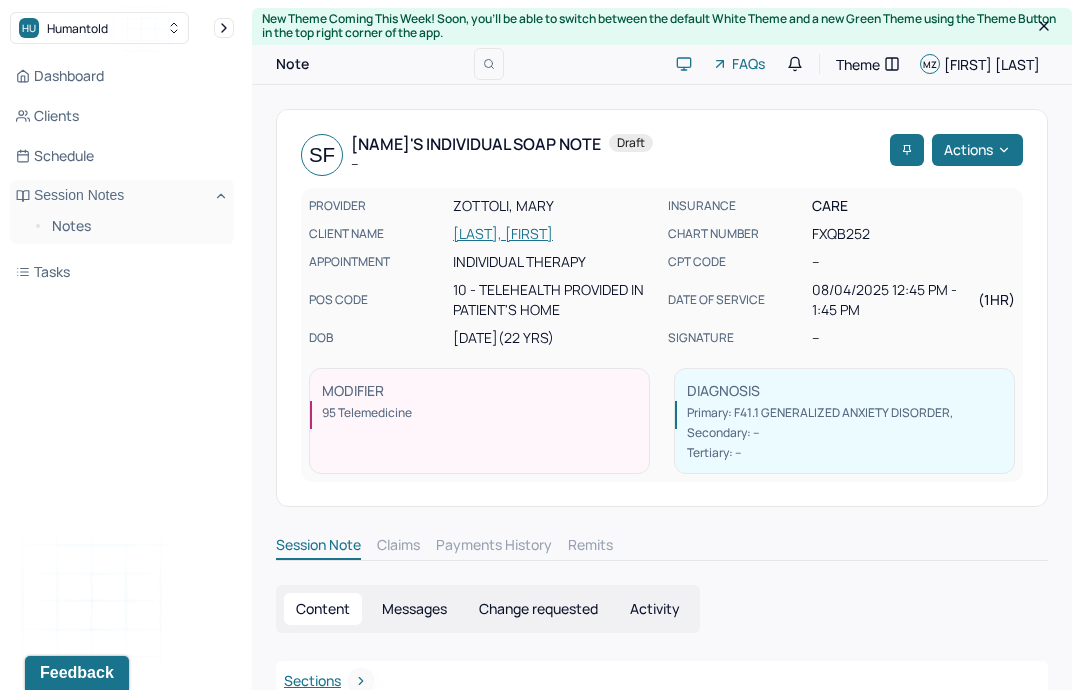 click on "Session Notes" at bounding box center [122, 196] 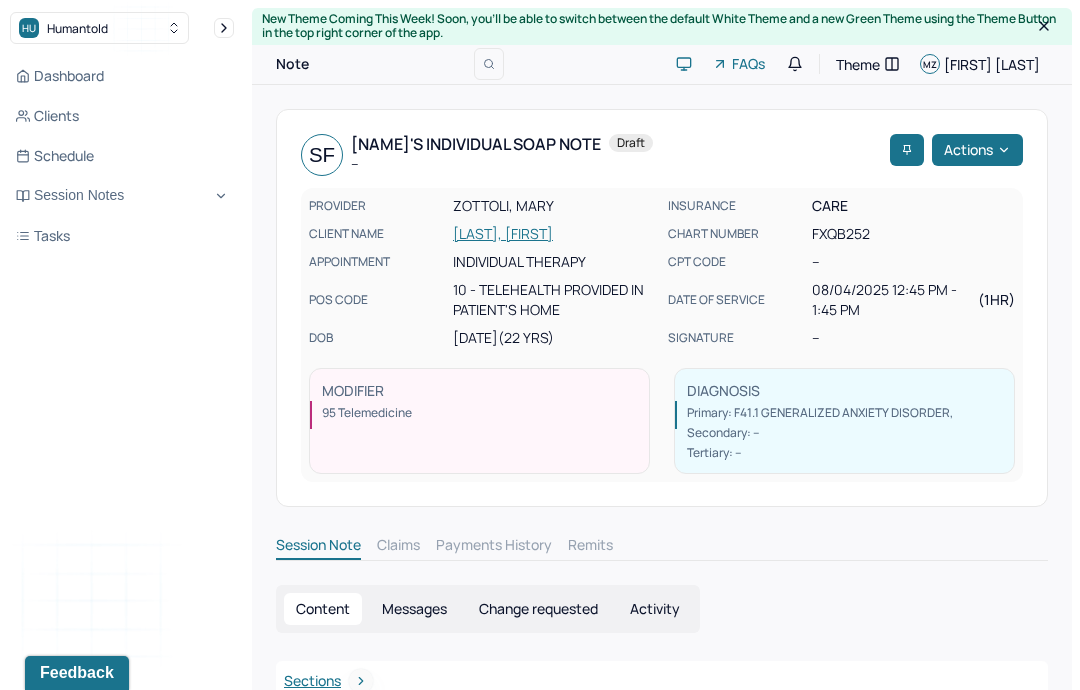 click on "Session Notes" at bounding box center (122, 196) 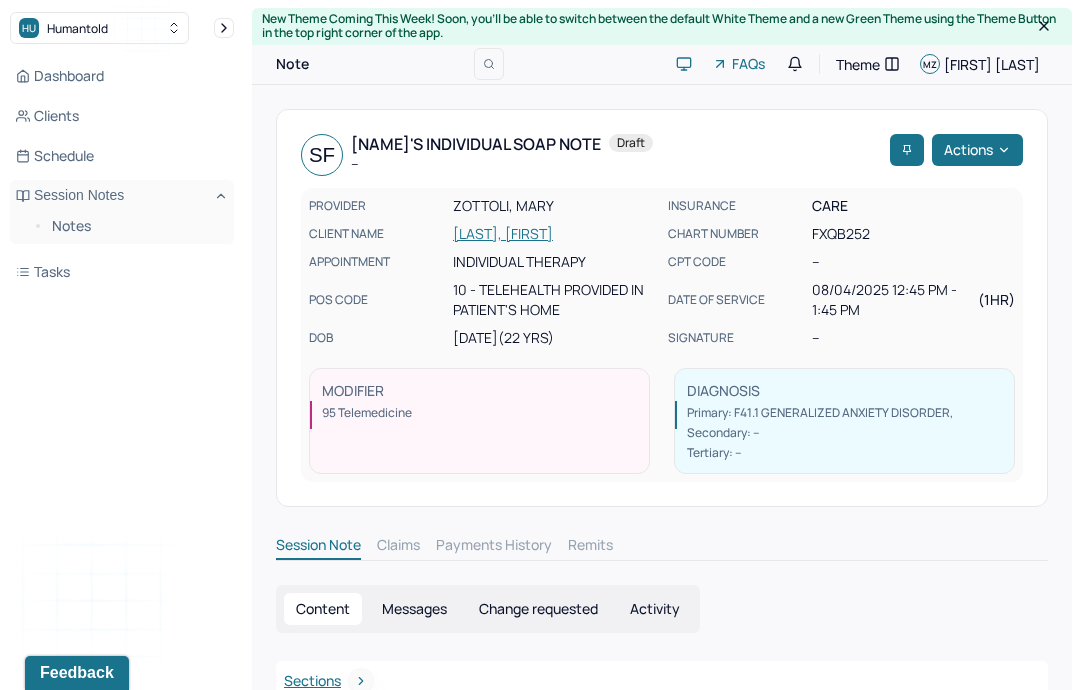 click on "Notes" at bounding box center (135, 226) 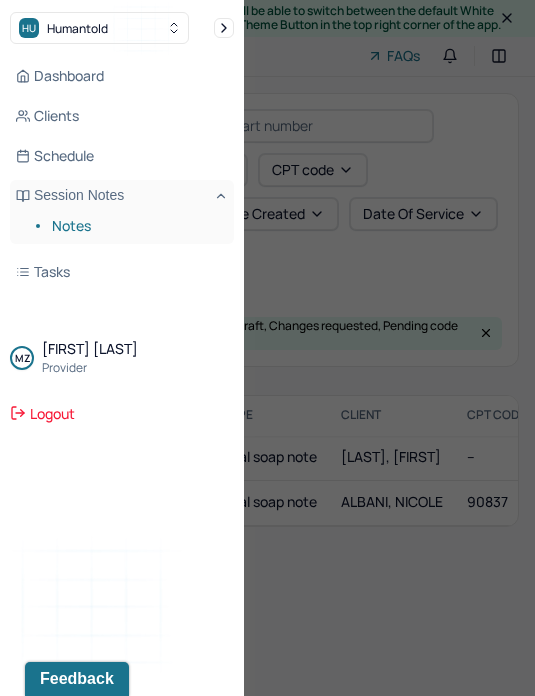 click at bounding box center (267, 348) 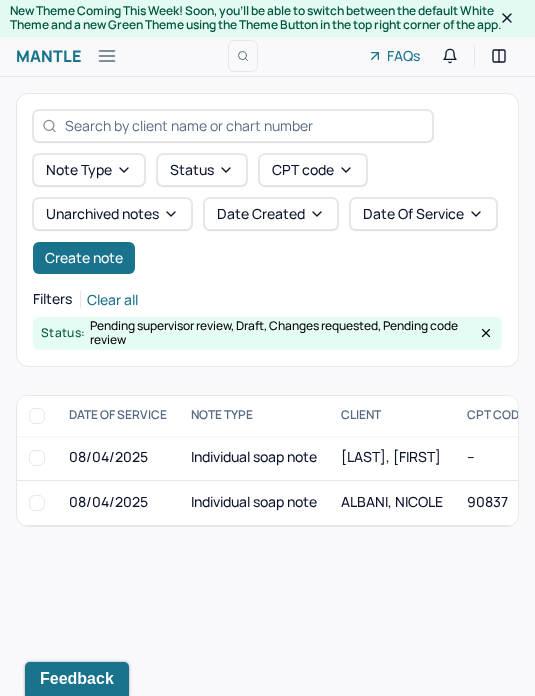 click on "[LAST], [FIRST]" at bounding box center (391, 456) 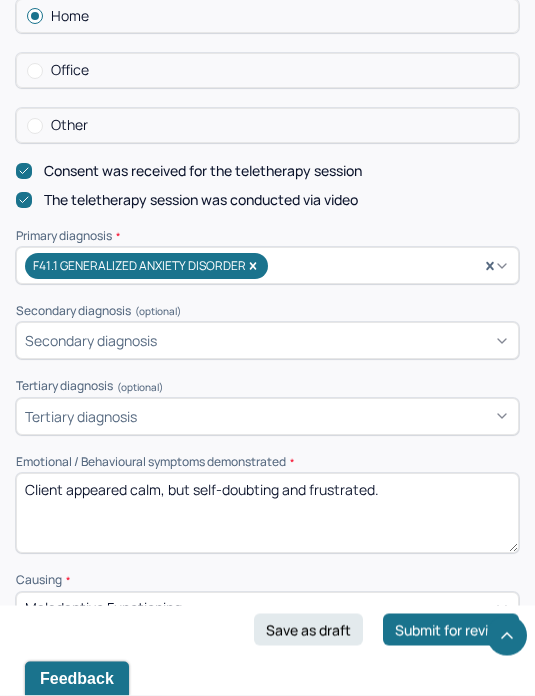 scroll, scrollTop: 844, scrollLeft: 0, axis: vertical 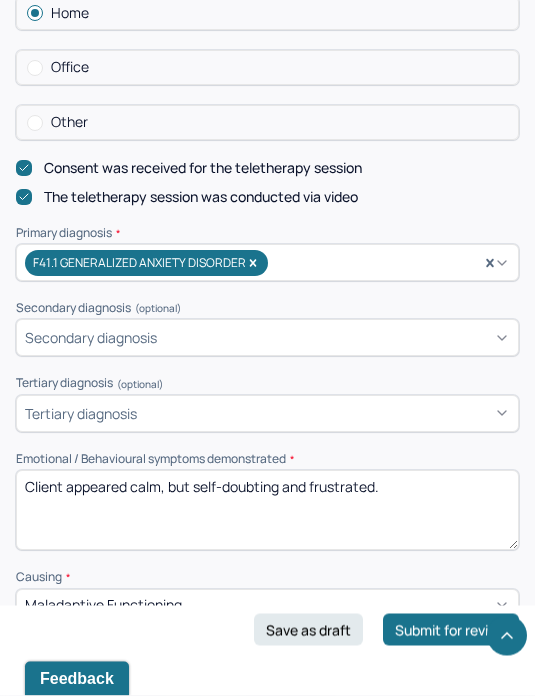 click on "Client appeared calm, but self-doubting and frustrated." at bounding box center [267, 511] 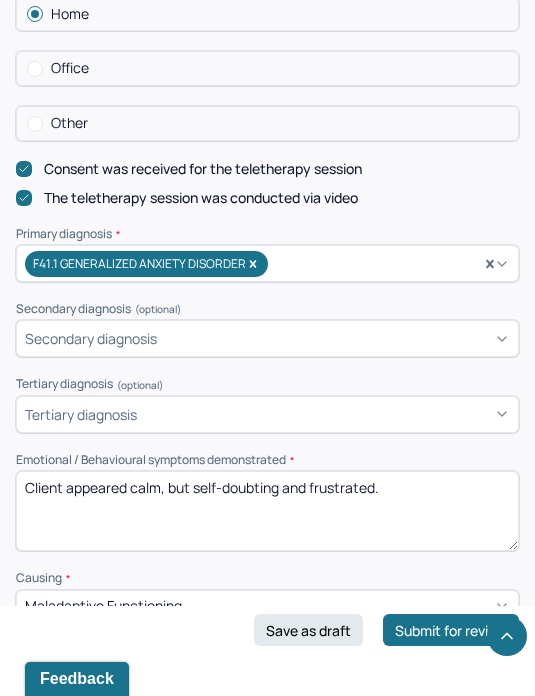 click on "Client appeared calm, but self-doubting and frustrated." at bounding box center [267, 511] 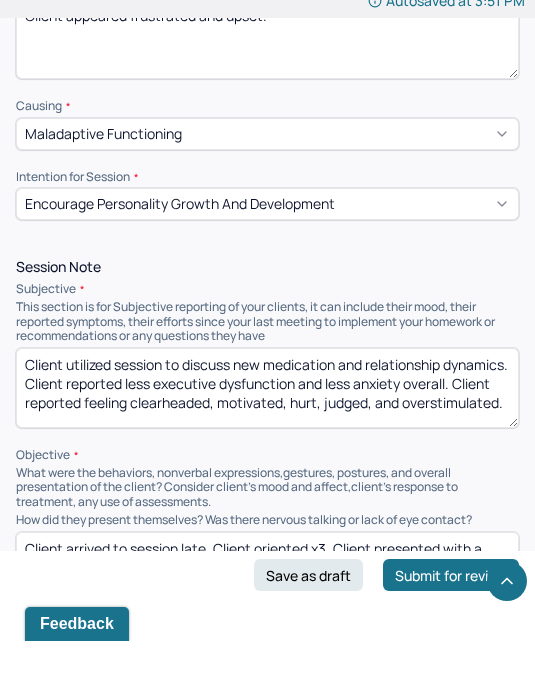 scroll, scrollTop: 1262, scrollLeft: 0, axis: vertical 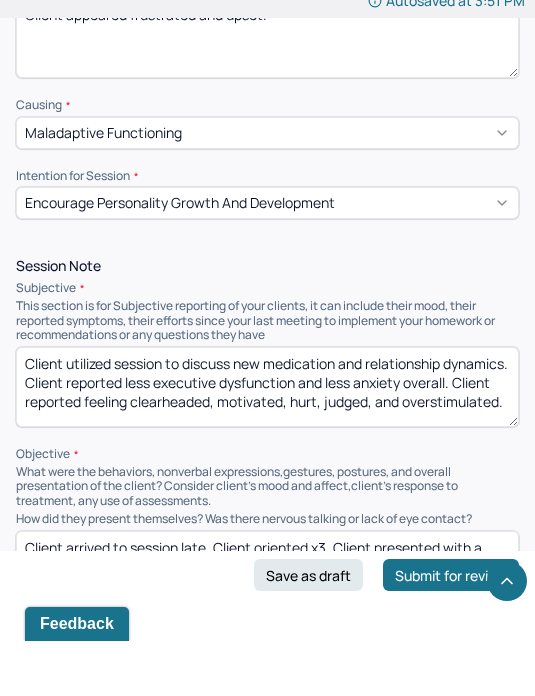 type on "Client appeared frustrated and upset." 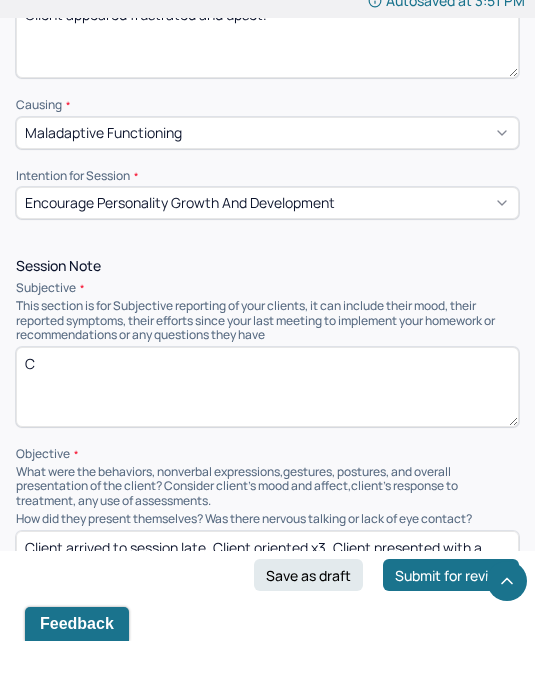scroll, scrollTop: 0, scrollLeft: 0, axis: both 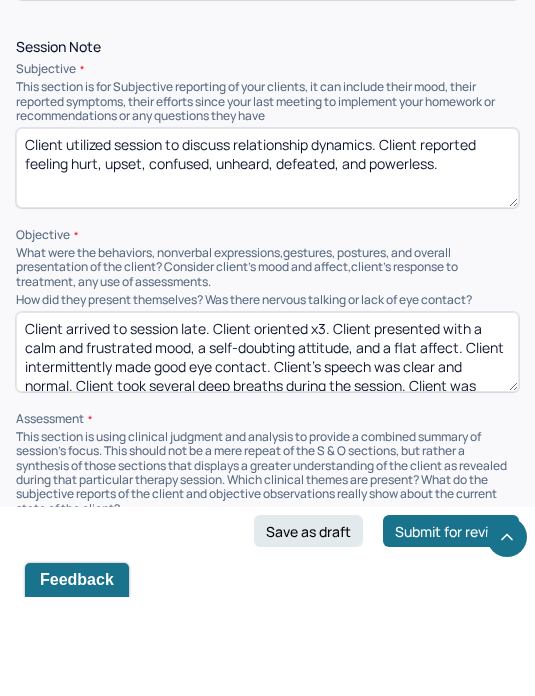 type on "Client utilized session to discuss relationship dynamics. Client reported feeling hurt, upset, confused, unheard, defeated, and powerless." 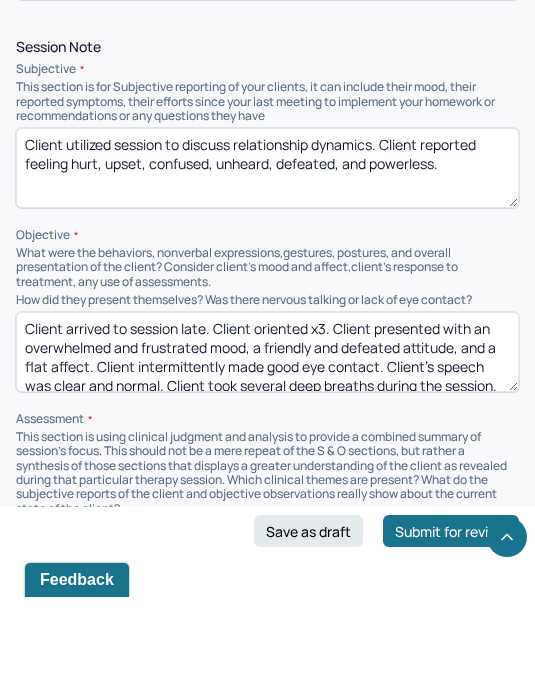 scroll, scrollTop: 1511, scrollLeft: 0, axis: vertical 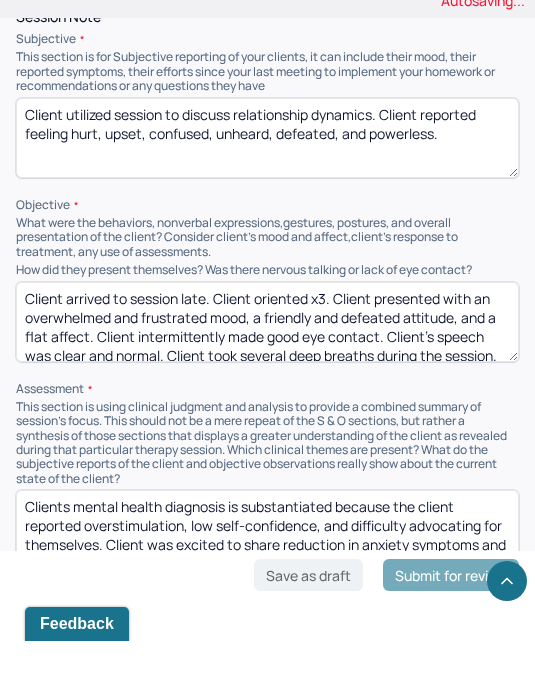 click on "Client arrived to session late. Client oriented x3. Client presented with an overwhelmed and frustrated mood, a friendly and defeated attitude, and a flat affect. Client intermittently made good eye contact. Client’s speech was clear and normal. Client took several deep breaths during the session. Client was fidgeting with their necklace throughout the session." at bounding box center [267, 377] 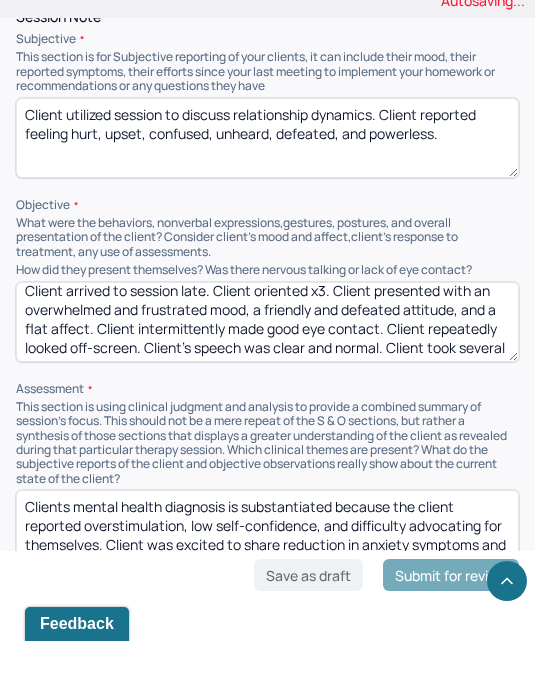 scroll, scrollTop: 28, scrollLeft: 0, axis: vertical 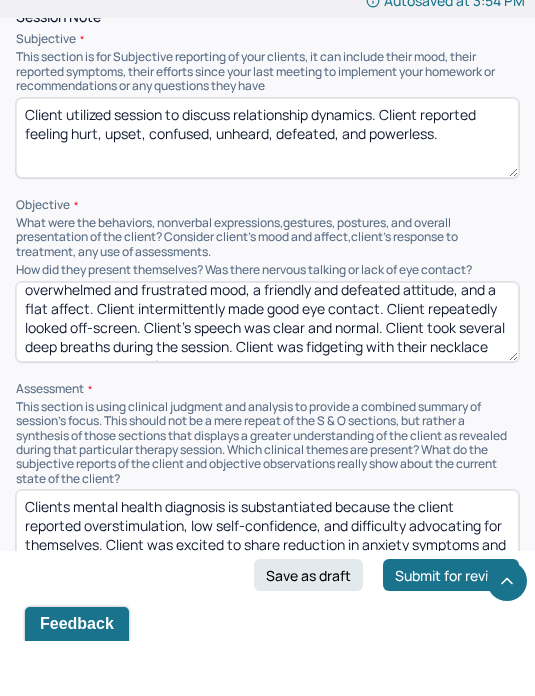click on "Client arrived to session late. Client oriented x3. Client presented with an overwhelmed and frustrated mood, a friendly and defeated attitude, and a flat affect. Client intermittently made good eye contact. Client repeatedly looked off-screen. Client’s speech was clear and normal. Client took several deep breaths during the session. Client was fidgeting with their necklace throughout the session." at bounding box center (267, 377) 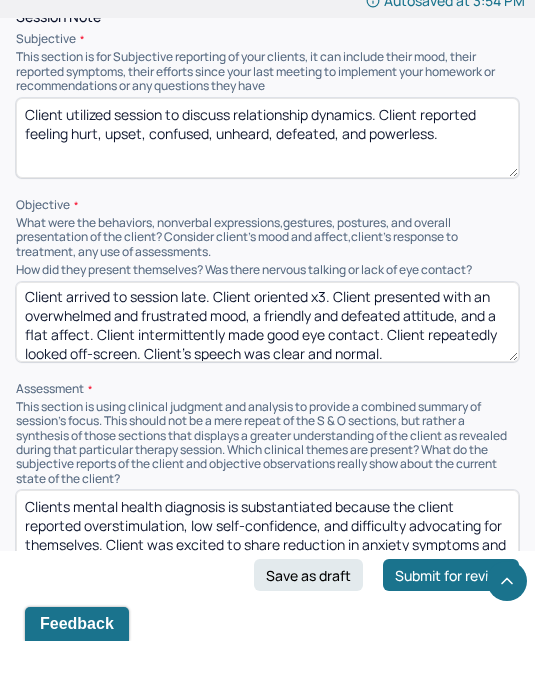scroll, scrollTop: 8, scrollLeft: 0, axis: vertical 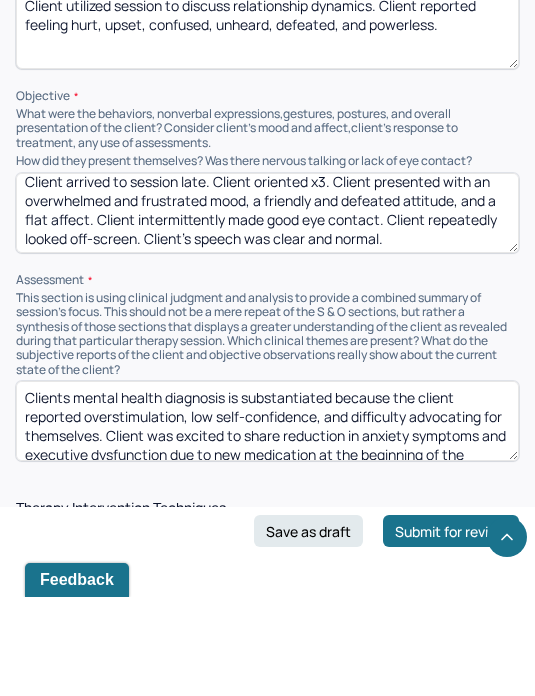 type on "Client arrived to session late. Client oriented x3. Client presented with an overwhelmed and frustrated mood, a friendly and defeated attitude, and a flat affect. Client intermittently made good eye contact. Client repeatedly looked off-screen. Client’s speech was clear and normal." 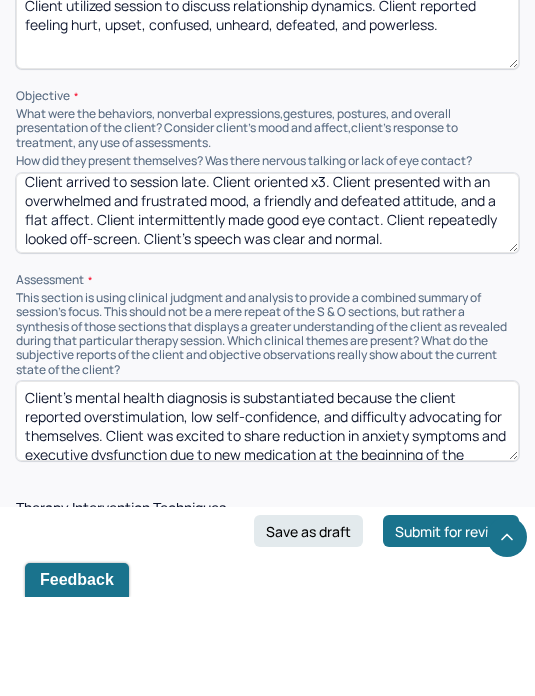 type on "Client’s mental health diagnosis is substantiated because the client reported overstimulation, low self-confidence, and difficulty advocating for themselves. Client was excited to share reduction in anxiety symptoms and executive dysfunction due to new medication at the beginning of the appointment. Client expressed frustration with not advocating for themselves and getting access to medication sooner. However, client struggled with low self-confidence for the rest of the session. Therapist used client-centered therapy, trauma-informed CBT, strength-based therapy, and DBT to validate the client’s feelings, discuss healthy communication skills, and explore relationship dynamics. Client would likely benefit from emotional identification and expression skills, compassionate self-talk, and self-confidence." 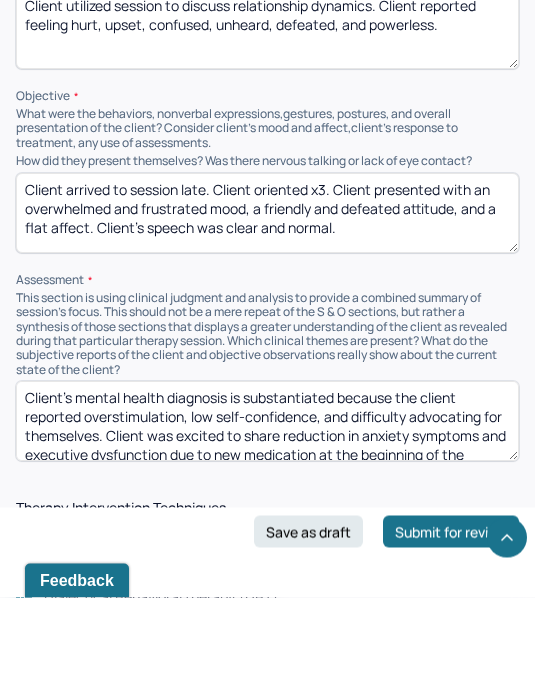 scroll, scrollTop: 0, scrollLeft: 0, axis: both 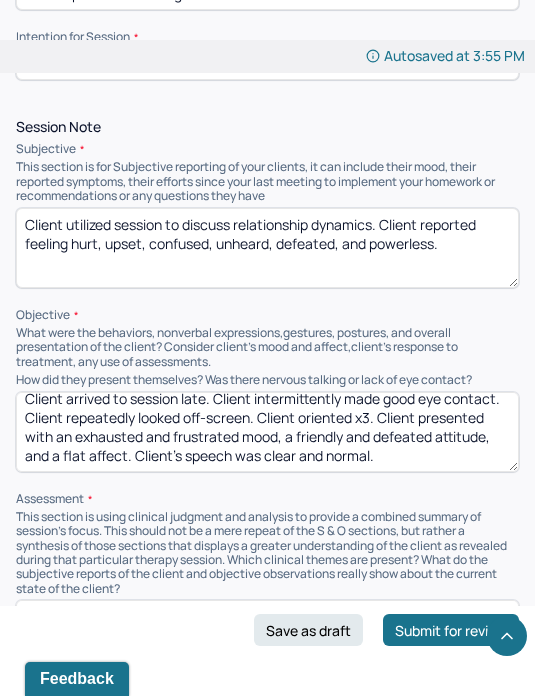 type on "Client arrived to session late. Client intermittently made good eye contact. Client repeatedly looked off-screen. Client oriented x3. Client presented with an exhausted and frustrated mood, a friendly and defeated attitude, and a flat affect. Client’s speech was clear and normal." 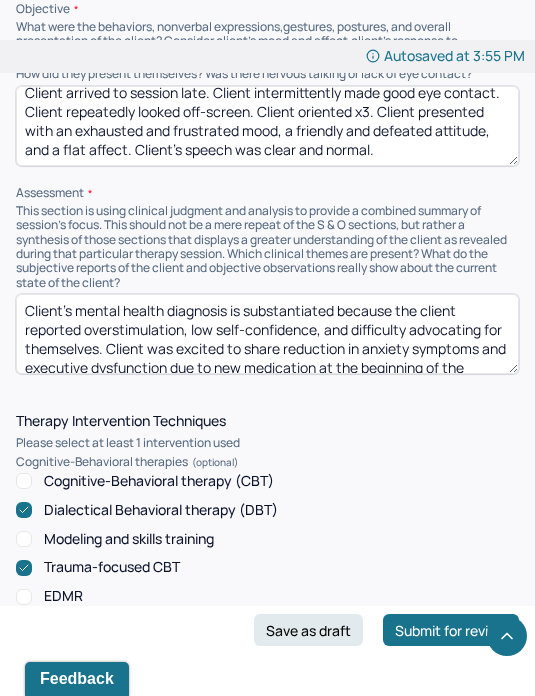 scroll, scrollTop: 1758, scrollLeft: 0, axis: vertical 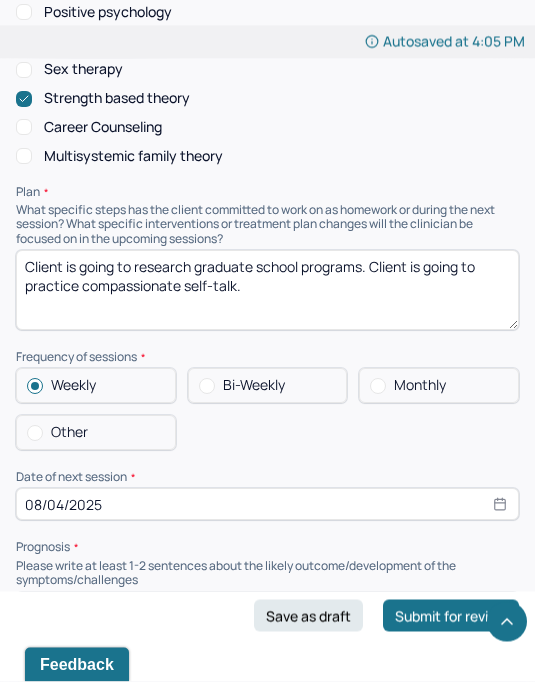 type on "Client’s mental health diagnosis is substantiated because the client reported low self-confidence, feeling defeated, and difficulties with communication. Client would likely benefit from emotional identification and expression skills, setting boundaries, and compassionate self-talk. Client is making progress with their emotional identification skills. Client was able to name a range of emotions during the session. Client described advocating for themselves in their relationship, but they didn’t struggled to go further into detail when therapist mentioned it. Therapist used strength-based therapy, trauma-informed CBT, DBT, and client-centered therapy to validate the client’s feelings, explore cycles of conflict in the client’s relationship dynamics, and discuss healthy communication skills." 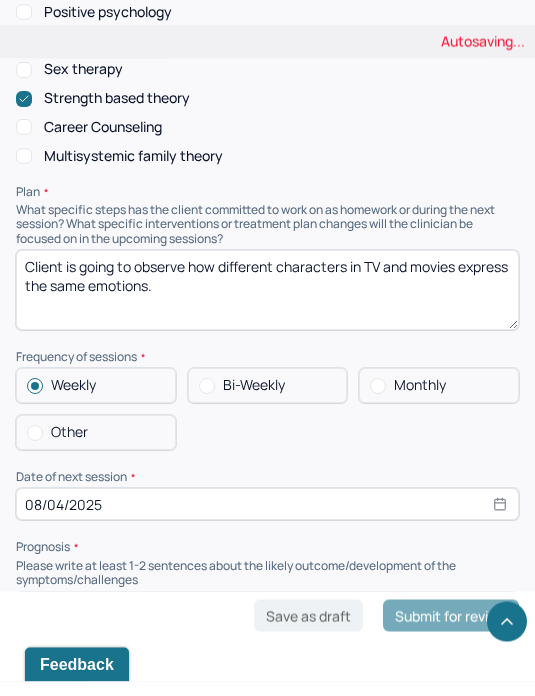 type on "Client is going to observe how different characters in TV and movies express the same emotions." 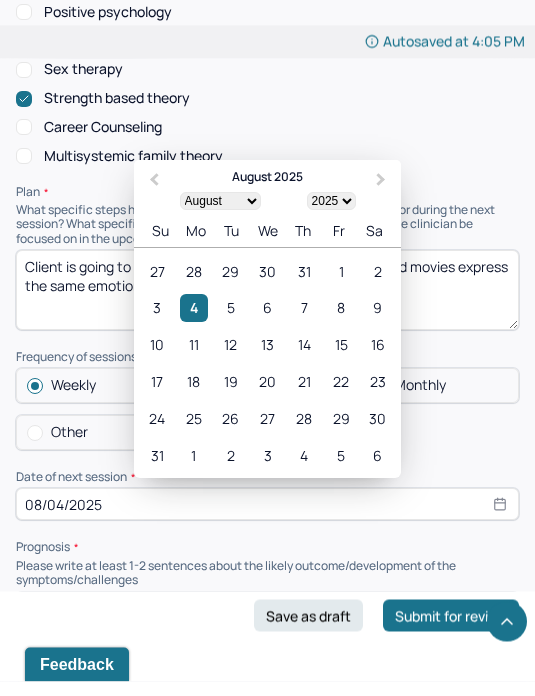 scroll, scrollTop: 2860, scrollLeft: 0, axis: vertical 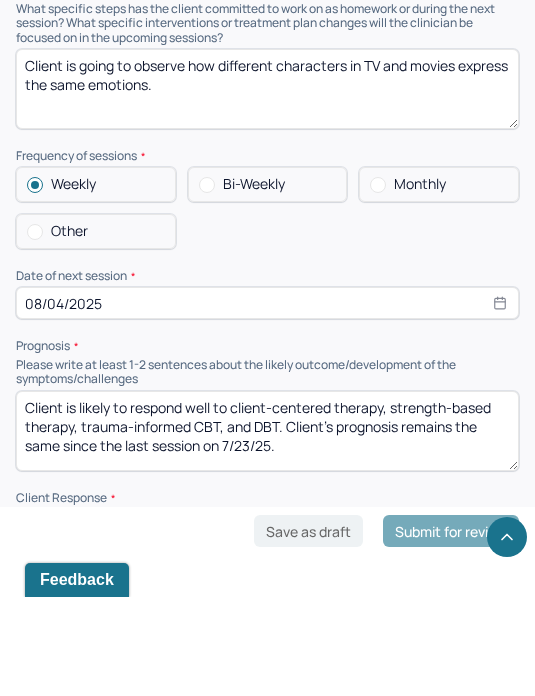 type on "Client is likely to respond well to client-centered therapy, strength-based therapy, trauma-informed CBT, and DBT. Client’s prognosis remains the same since the last session on 7/23/25." 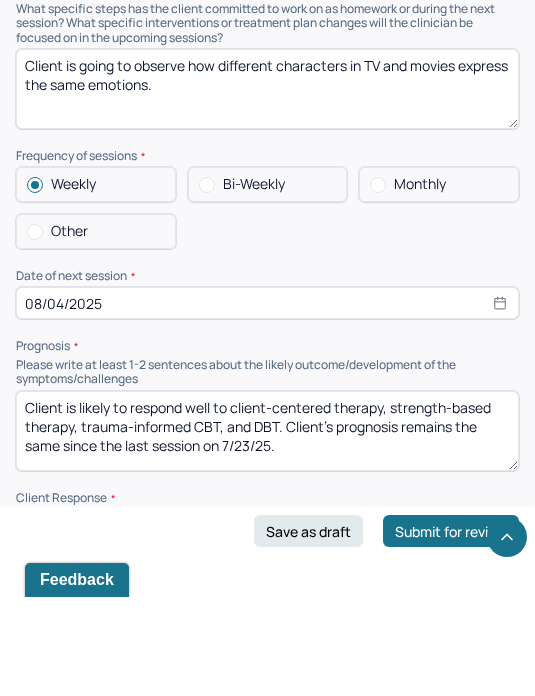scroll, scrollTop: 3036, scrollLeft: 0, axis: vertical 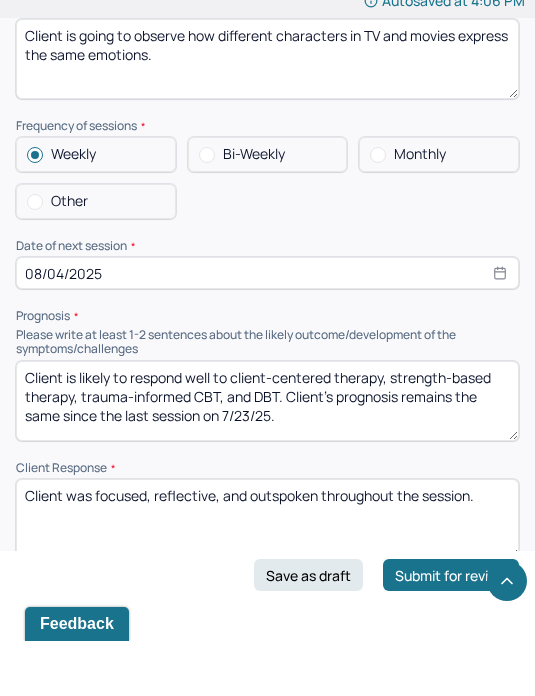 type on "Client was focused, reflective, and outspoken throughout the session." 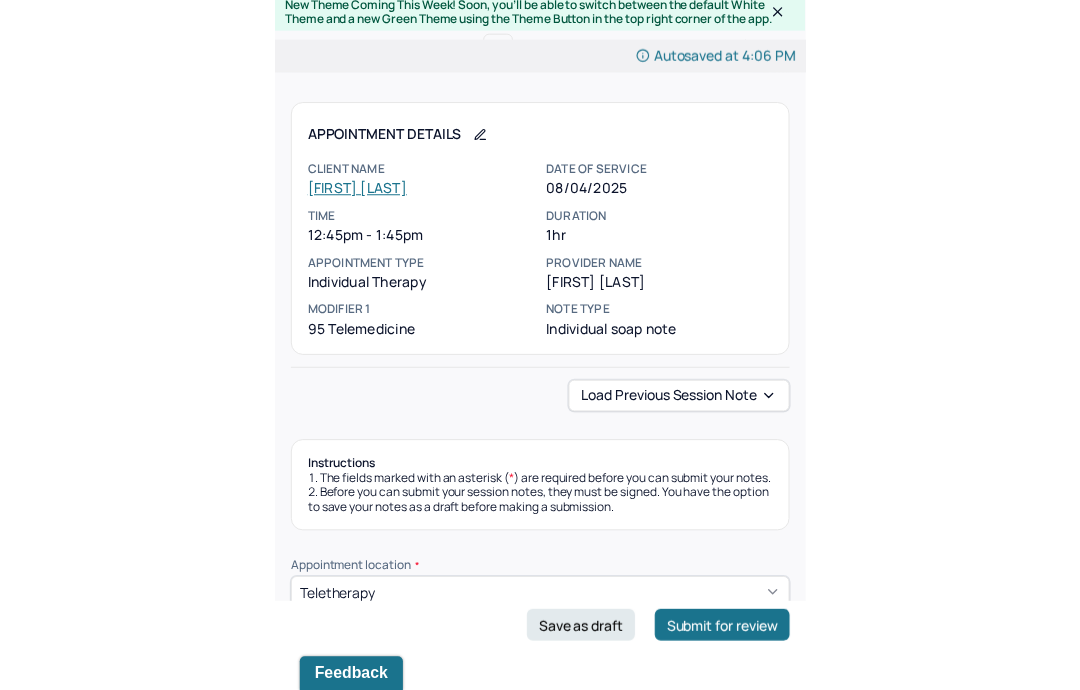 scroll, scrollTop: 0, scrollLeft: 0, axis: both 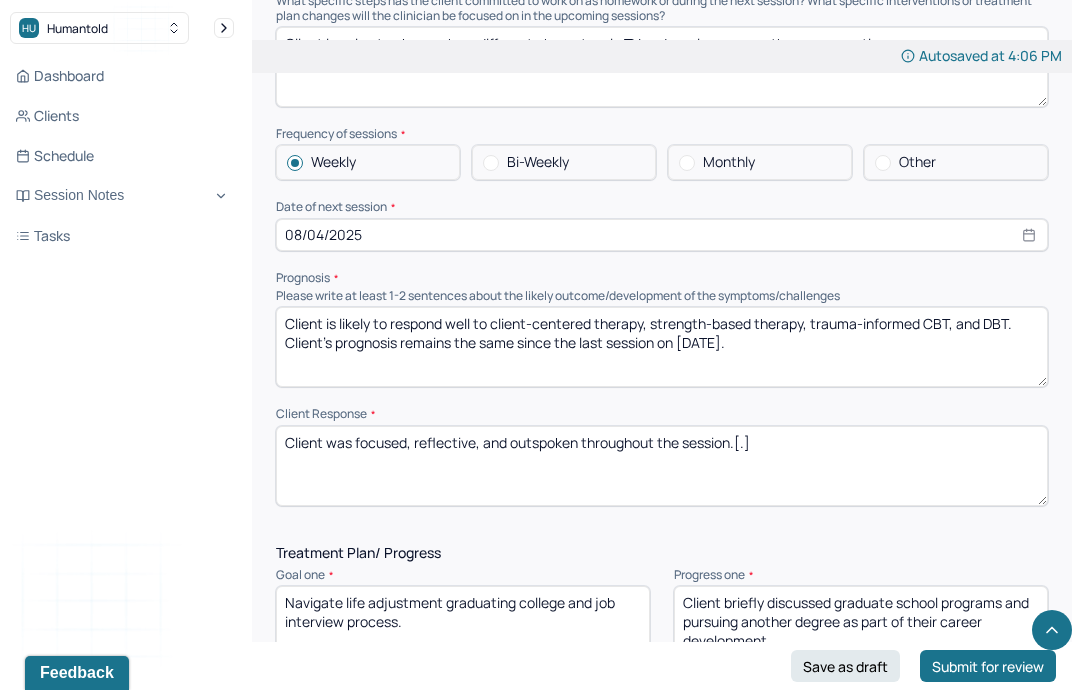 click on "Client is likely to respond well to client-centered therapy, strength-based therapy, trauma-informed CBT, and DBT. Client’s prognosis remains the same since the last session on [DATE]." at bounding box center [662, 347] 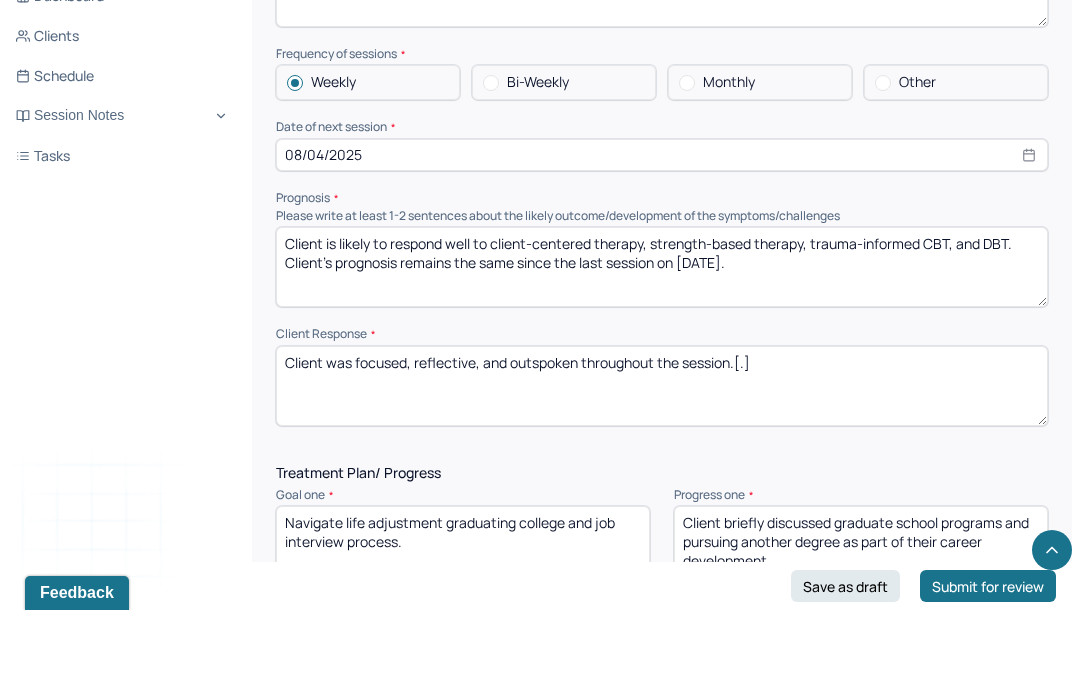 type on "Client is likely to respond well to client-centered therapy, strength-based therapy, trauma-informed CBT, and DBT. Client’s prognosis remains the same since the last session on [DATE]." 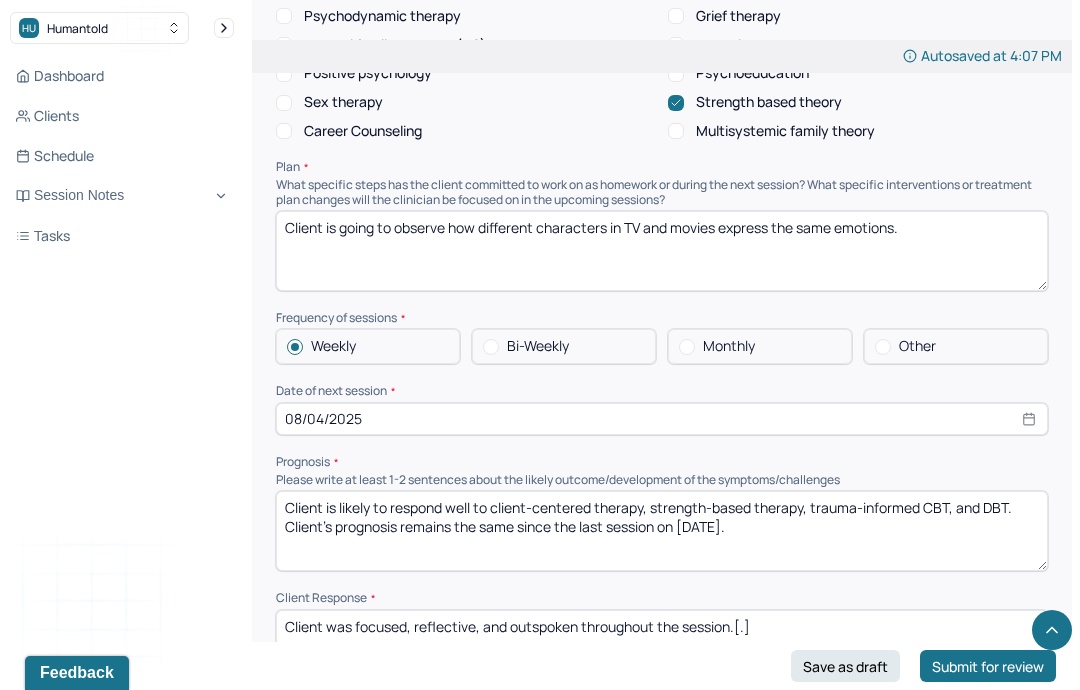 scroll, scrollTop: 2182, scrollLeft: 0, axis: vertical 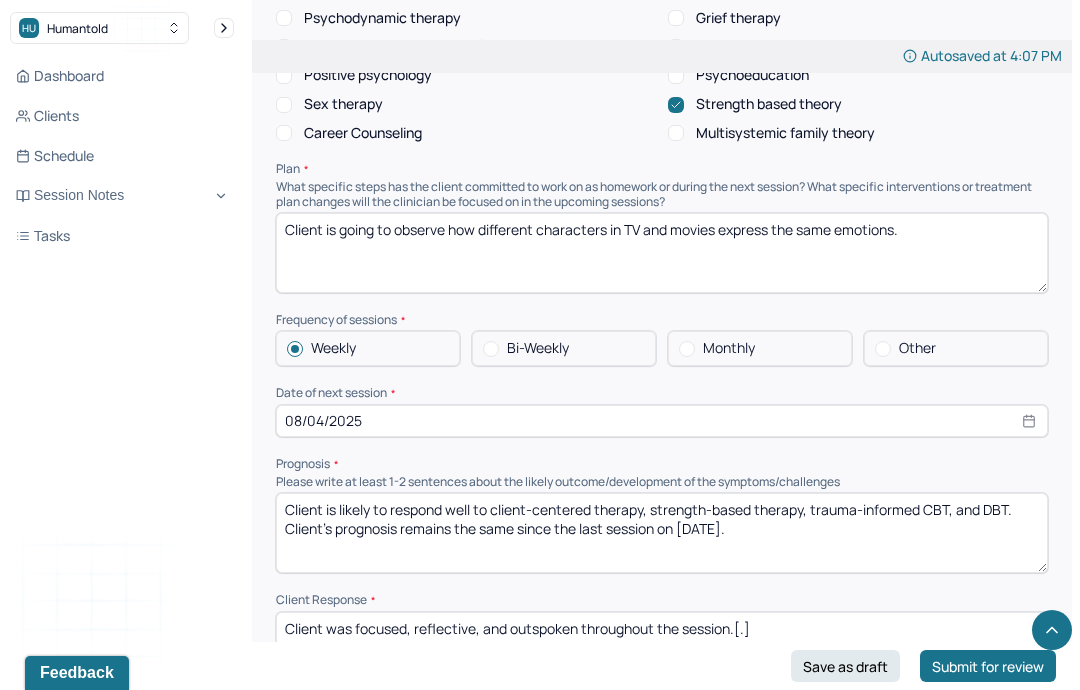 click on "08/04/2025" at bounding box center (662, 421) 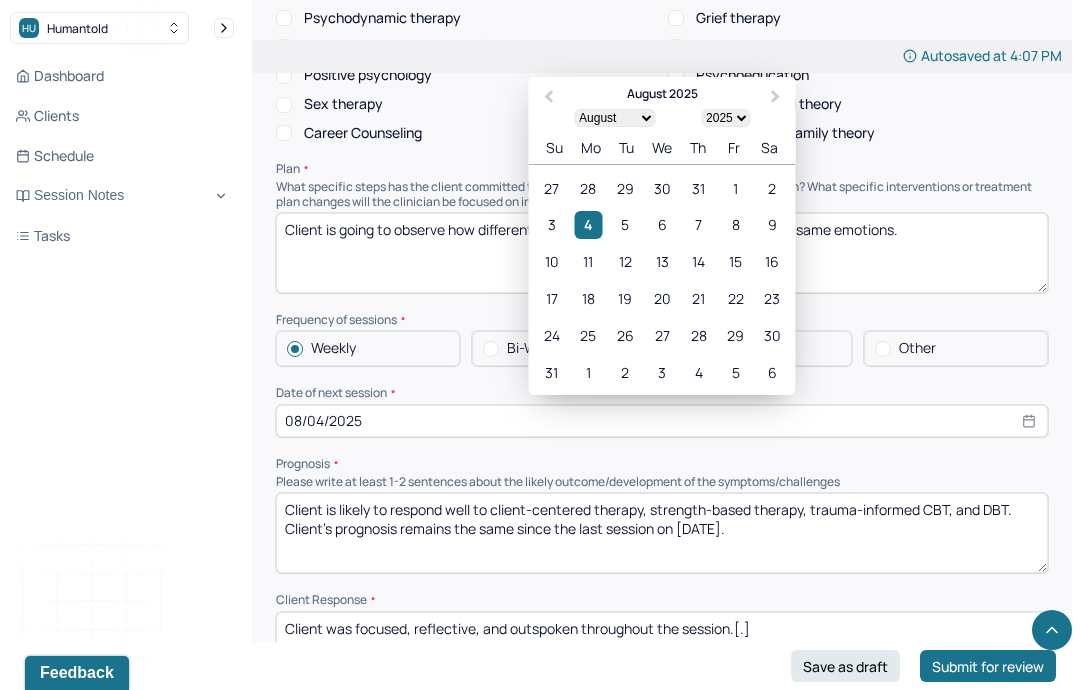 click on "13" at bounding box center (661, 261) 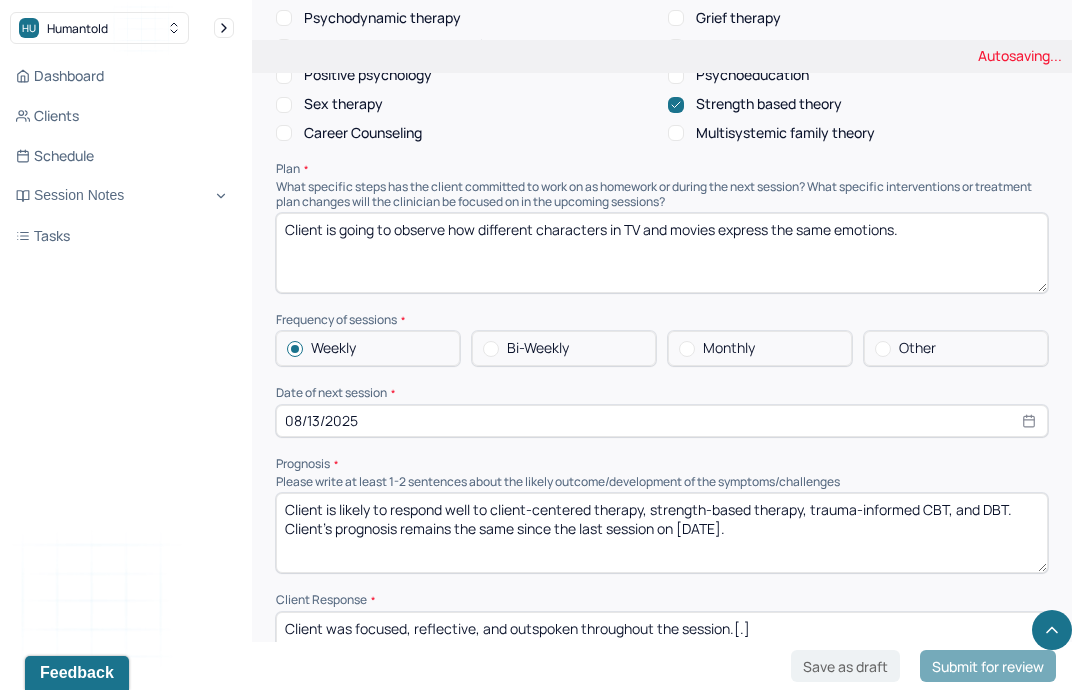 click on "Client is going to observe how different characters in TV and movies express the same emotions." at bounding box center (662, 253) 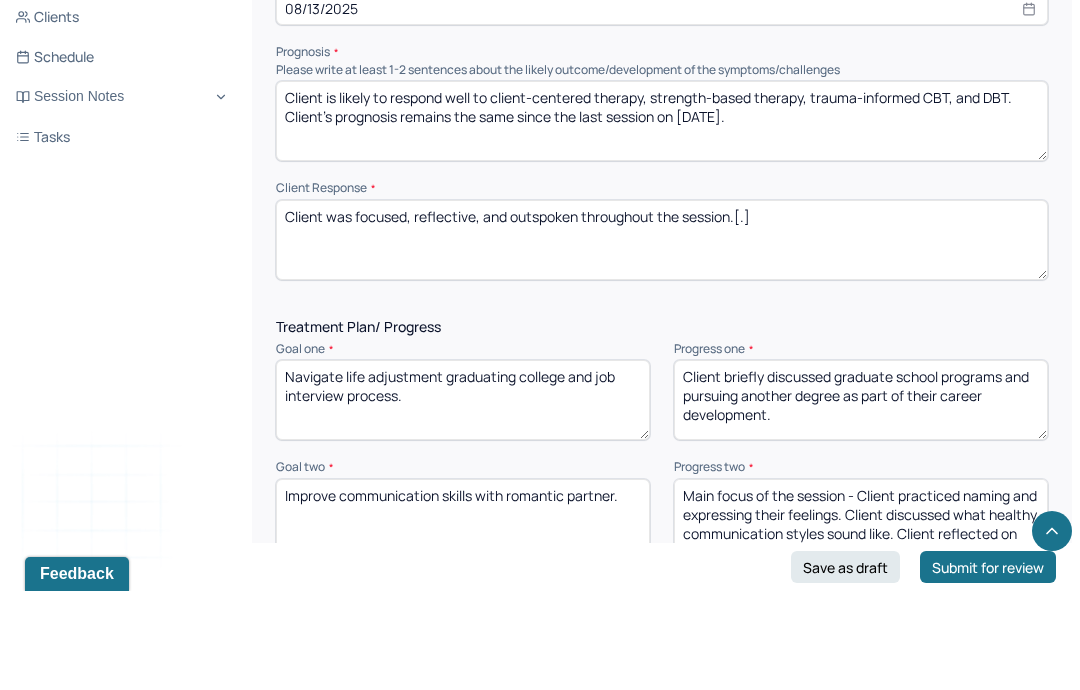 scroll, scrollTop: 2536, scrollLeft: 0, axis: vertical 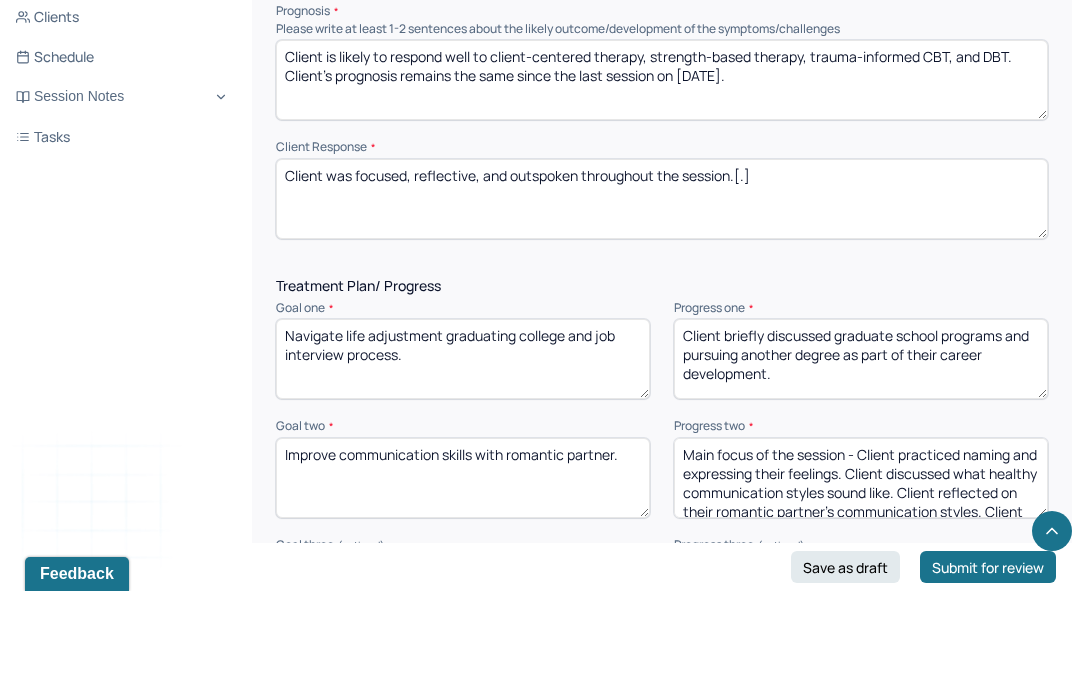 click on "Client briefly discussed graduate school programs and pursuing another degree as part of their career development." at bounding box center [861, 458] 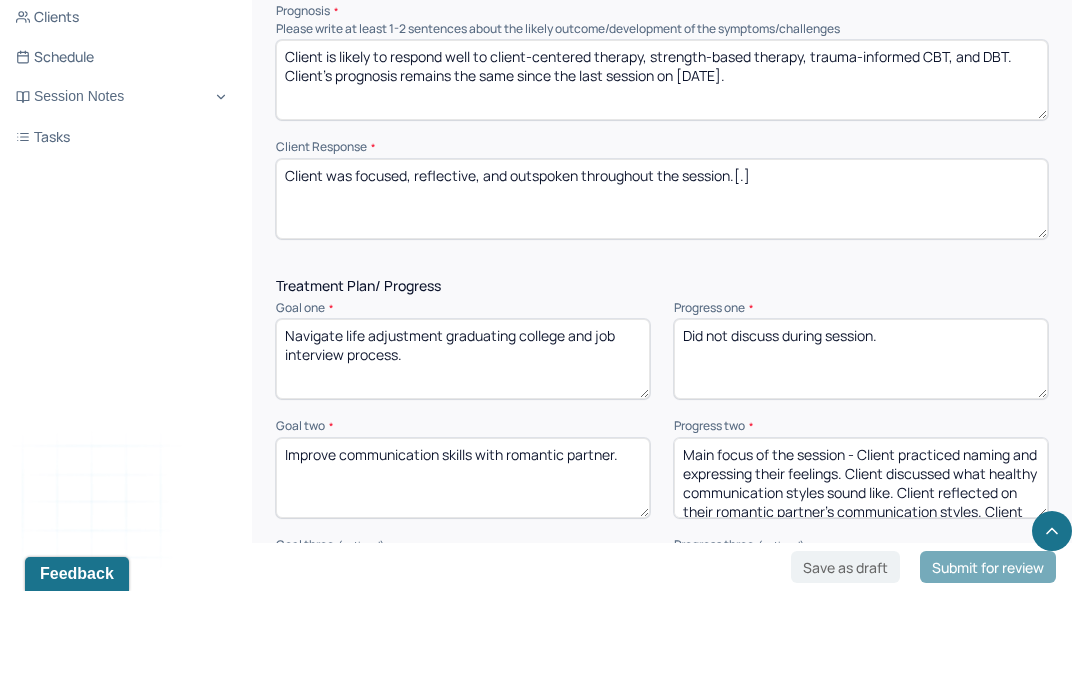 type on "Did not discuss during session." 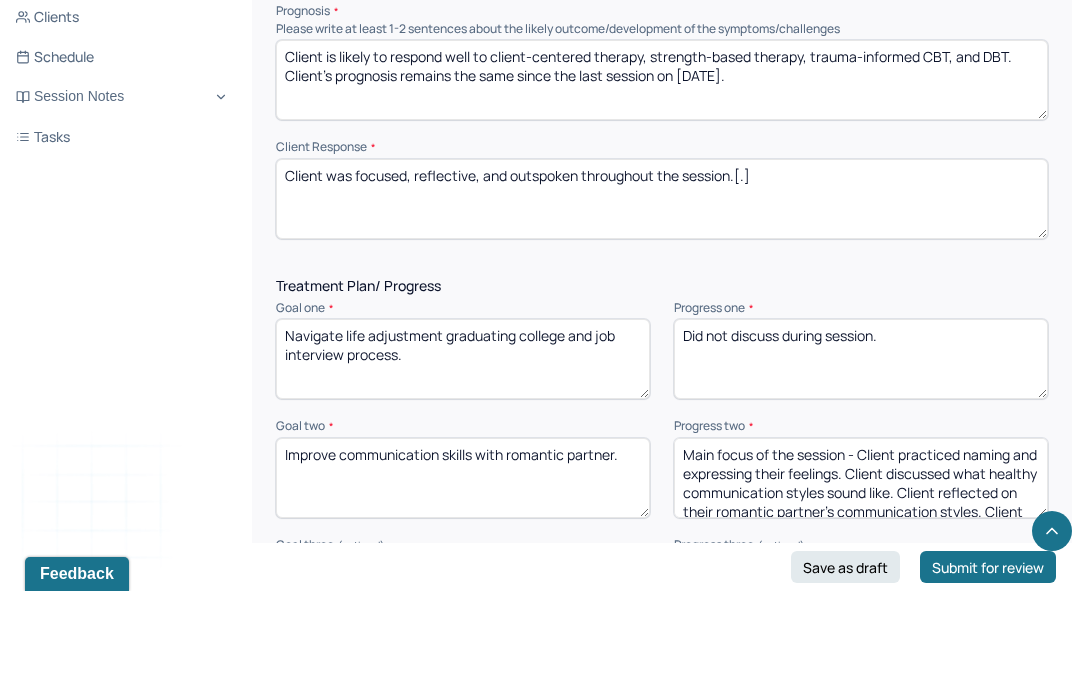 click on "Main focus of the session - Client practiced naming and expressing their feelings. Client discussed what healthy communication styles sound like. Client reflected on their romantic partner’s communication styles. Client discussed how they navigate conflict with their romantic partner." at bounding box center (861, 577) 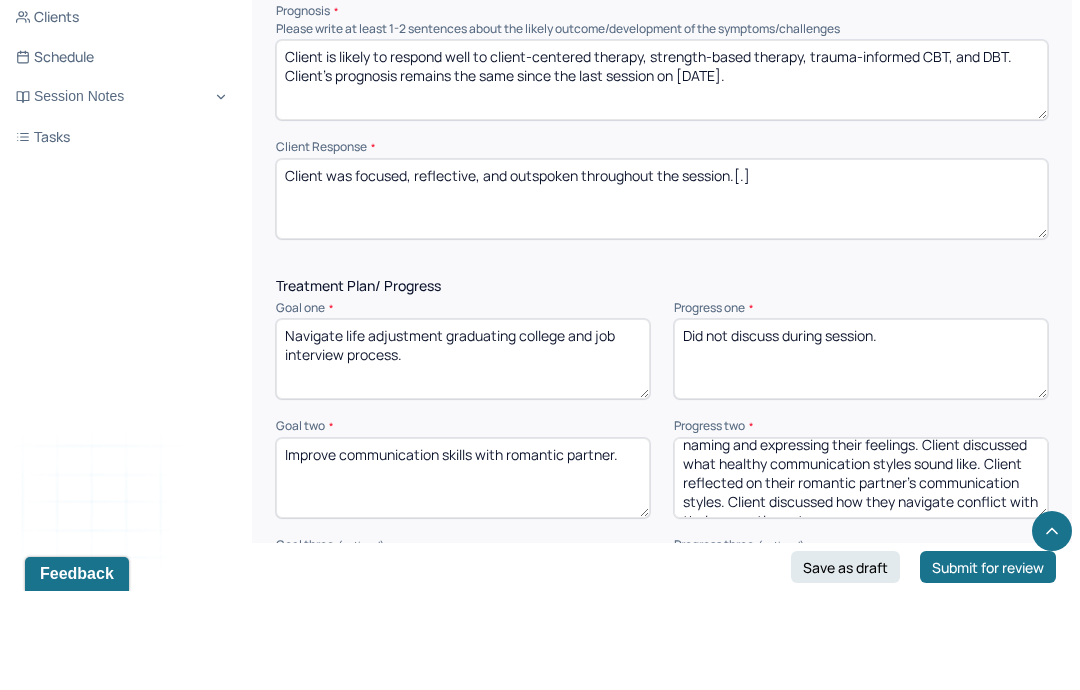 scroll, scrollTop: 68, scrollLeft: 0, axis: vertical 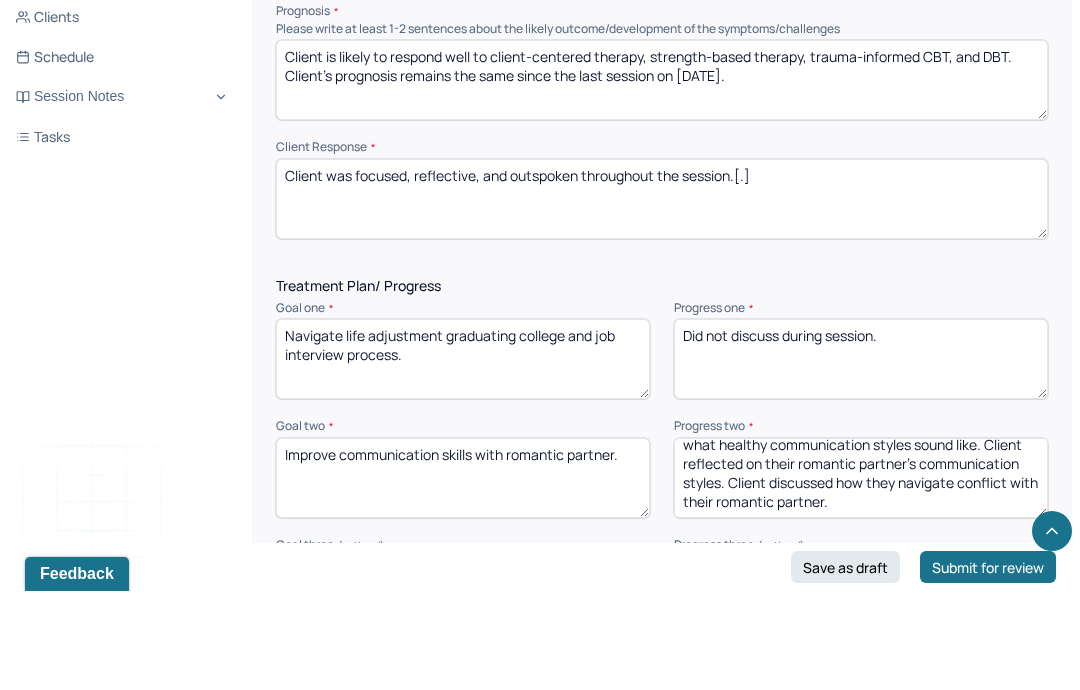 click on "Main focus of the session - Client discussed cycle of conflict in their romantic relationship. Client practiced naming and expressing their feelings. Client discussed what healthy communication styles sound like. Client reflected on their romantic partner’s communication styles. Client discussed how they navigate conflict with their romantic partner." at bounding box center [861, 577] 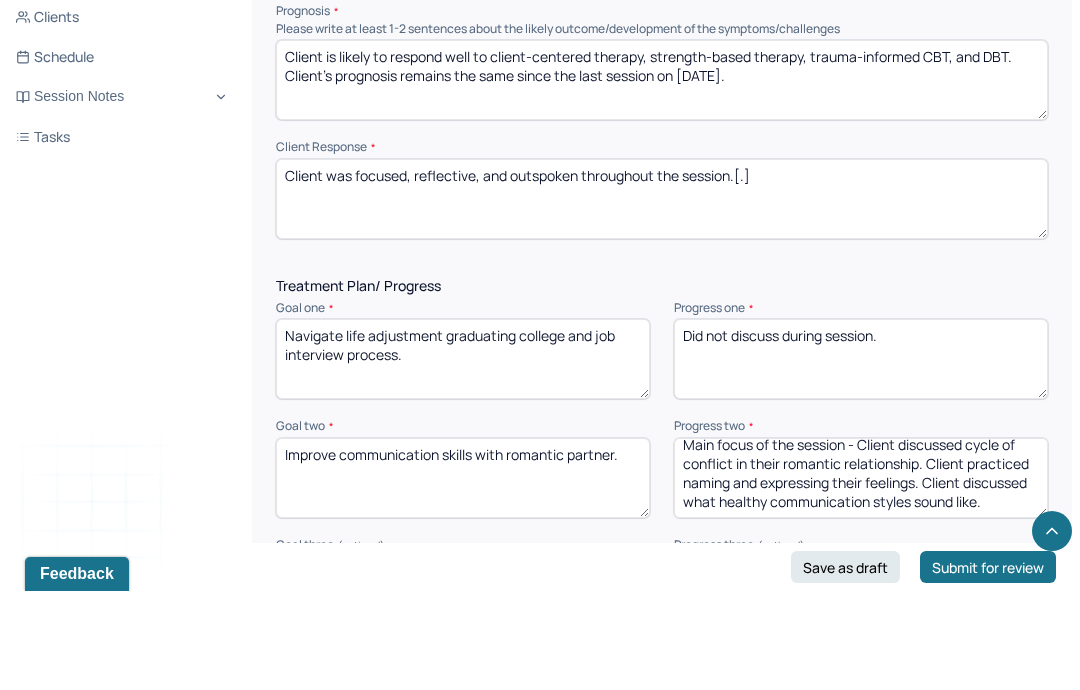 scroll, scrollTop: 13, scrollLeft: 0, axis: vertical 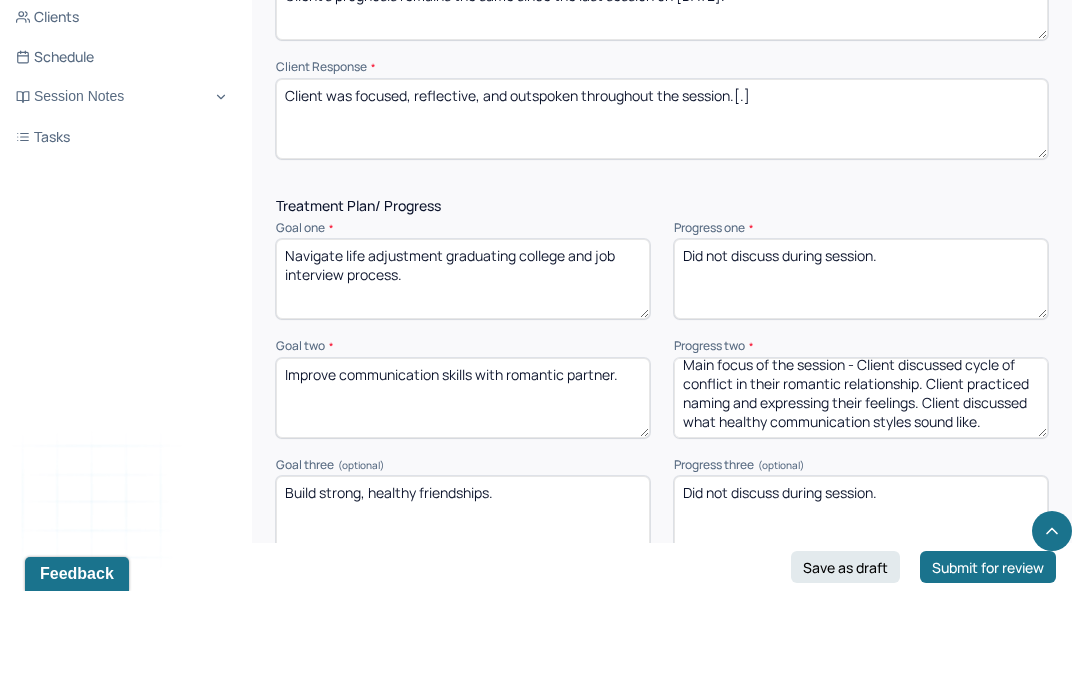 click on "Main focus of the session - Client discussed cycle of conflict in their romantic relationship. Client practiced naming and expressing their feelings. Client discussed what healthy communication styles sound like." at bounding box center [861, 497] 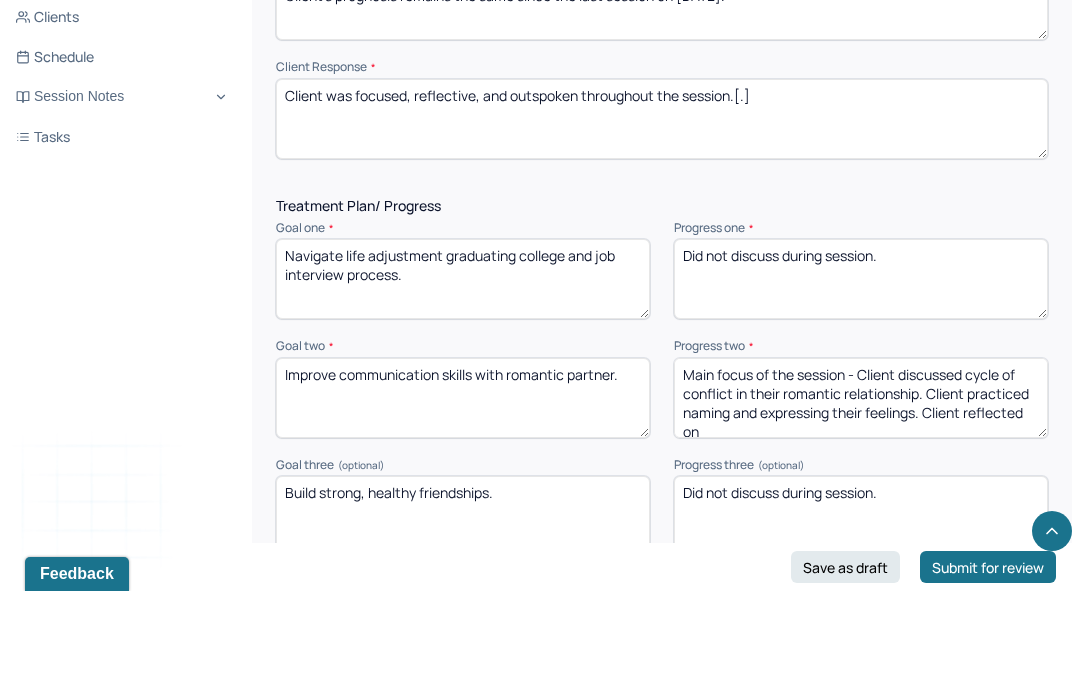 scroll, scrollTop: 8, scrollLeft: 0, axis: vertical 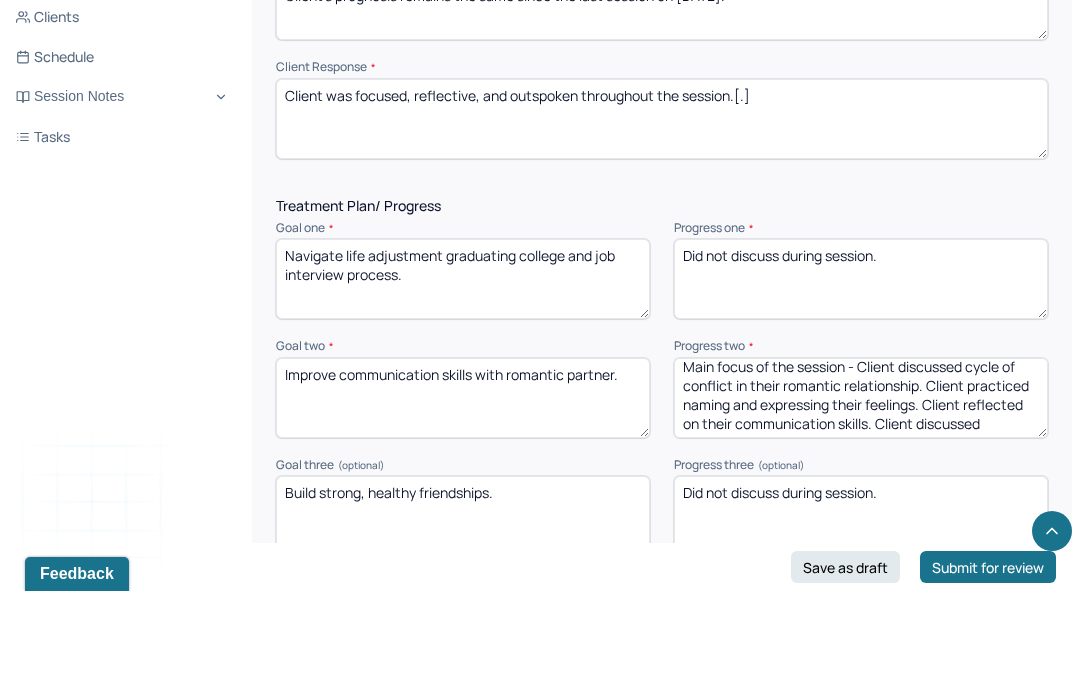 click on "Main focus of the session - Client discussed cycle of conflict in their romantic relationship. Client practiced naming and expressing their feelings. Client reflected on their communication skills. Client discussed" at bounding box center [861, 497] 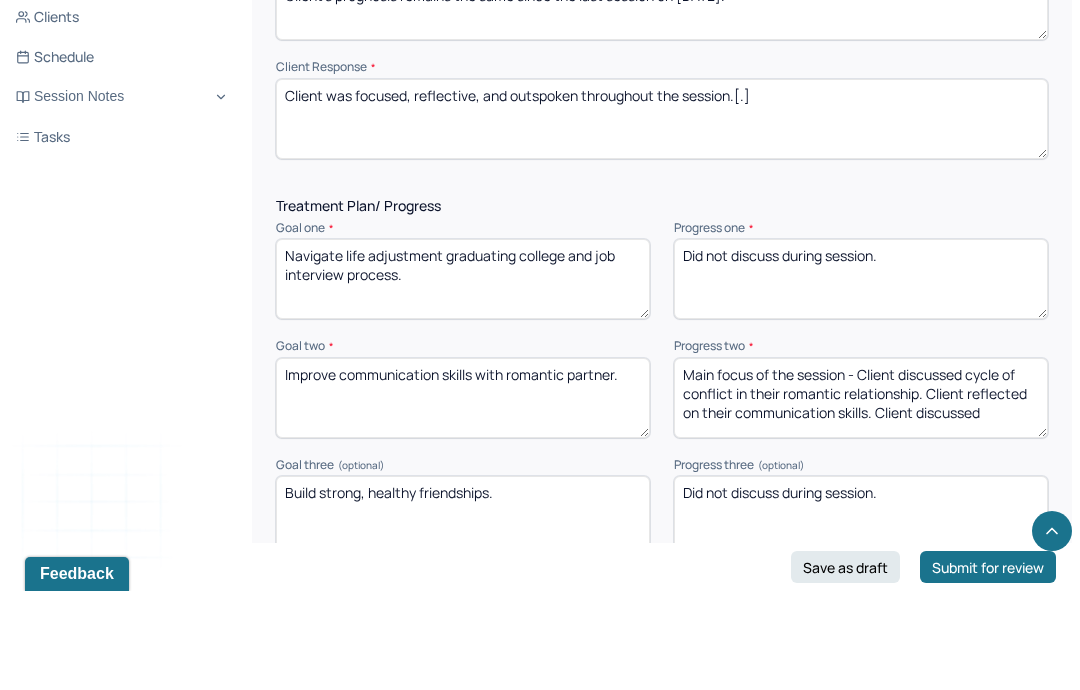 scroll, scrollTop: 0, scrollLeft: 0, axis: both 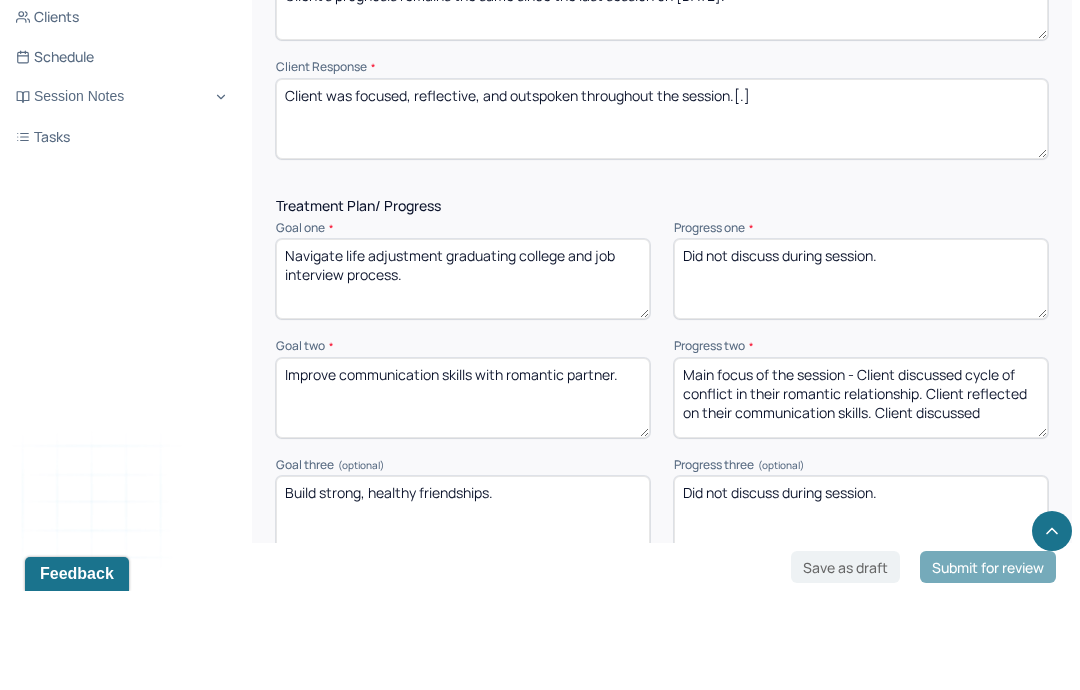click on "Main focus of the session - Client discussed cycle of conflict in their romantic relationship. Client practiced naming and expressing their feelings. Client reflected on their communication skills. Client discussed" at bounding box center [861, 497] 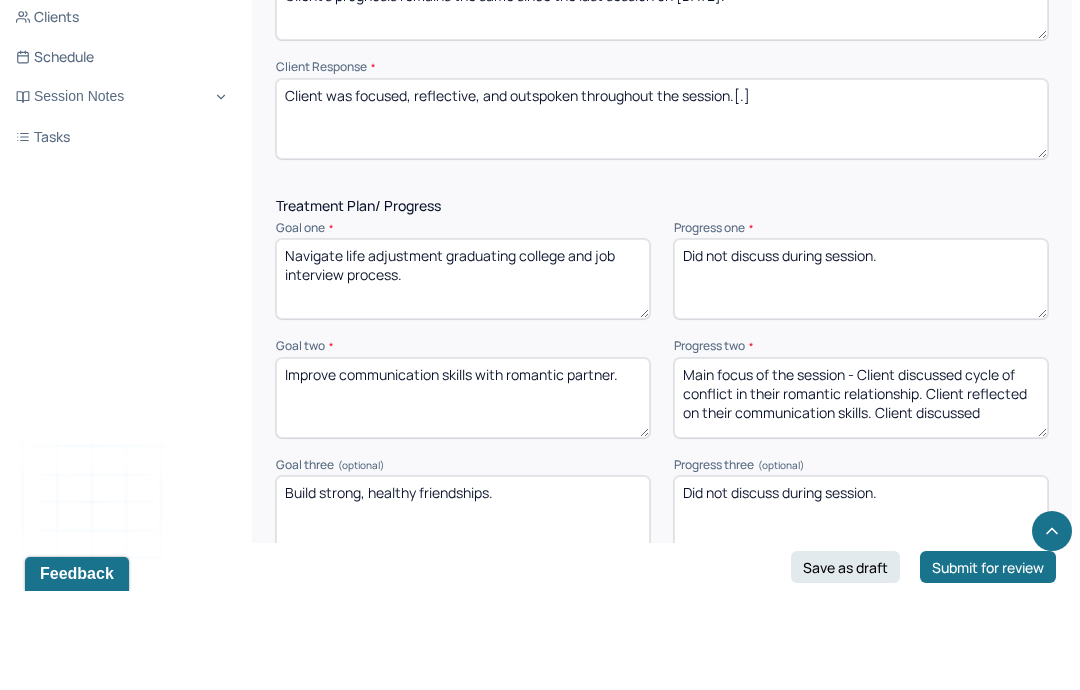 click on "Main focus of the session - Client discussed cycle of conflict in their romantic relationship. Client practiced naming and expressing their feelings. Client reflected on their communication skills. Client discussed" at bounding box center [861, 497] 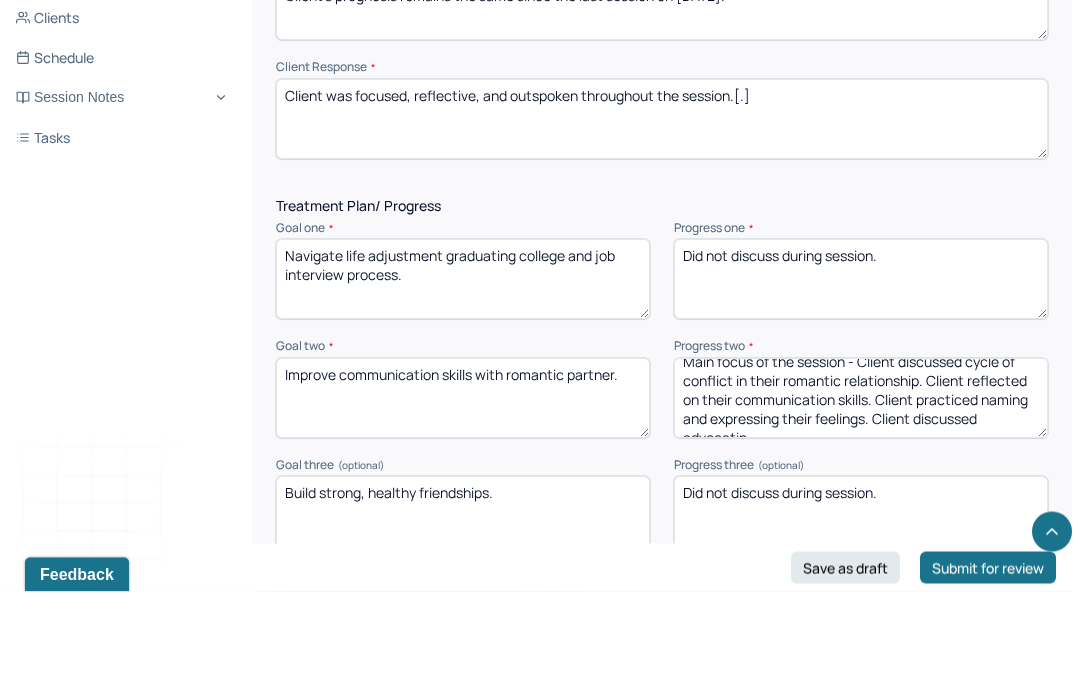 scroll, scrollTop: 28, scrollLeft: 0, axis: vertical 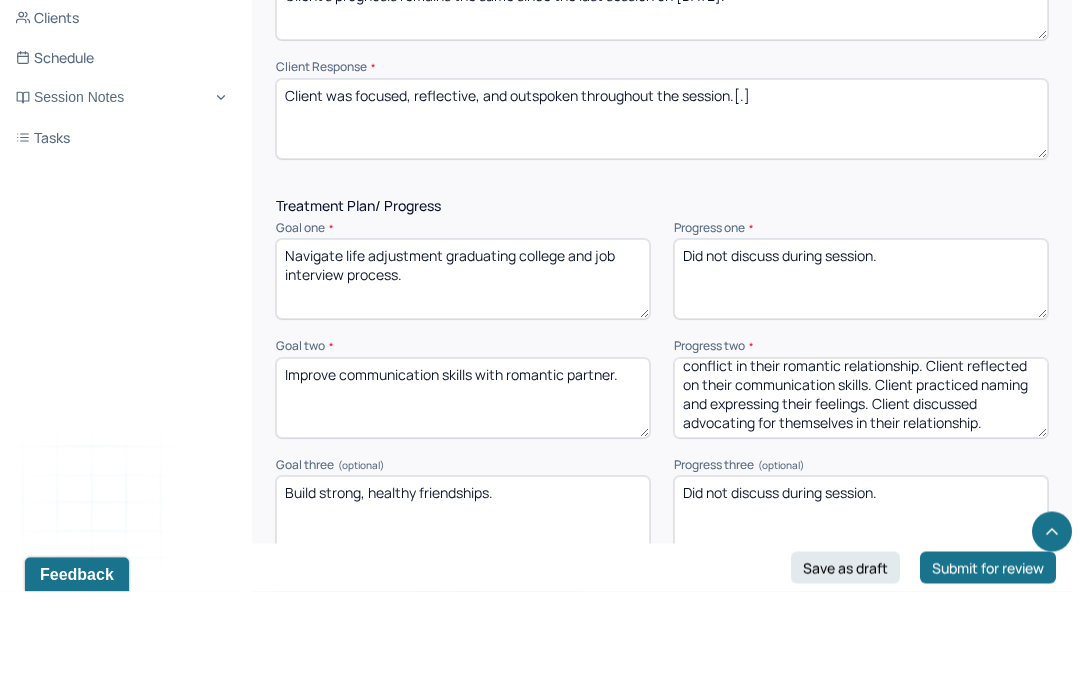 type on "Main focus of the session - Client discussed cycle of conflict in their romantic relationship. Client reflected on their communication skills. Client practiced naming and expressing their feelings. Client discussed advocating for themselves in their relationship." 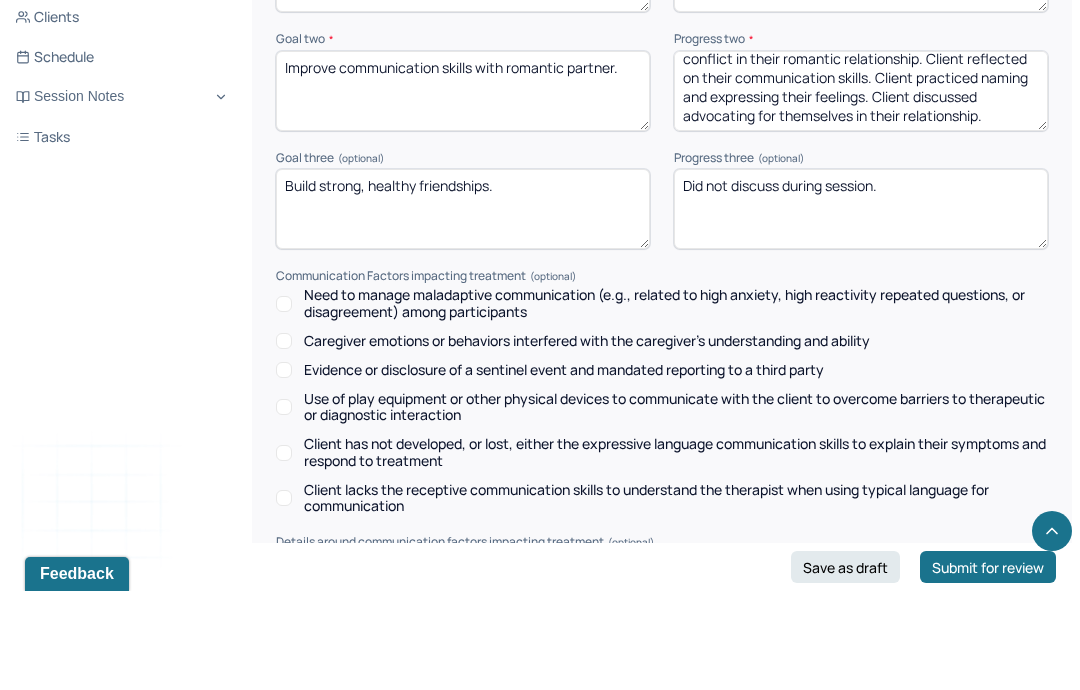 scroll, scrollTop: 3134, scrollLeft: 0, axis: vertical 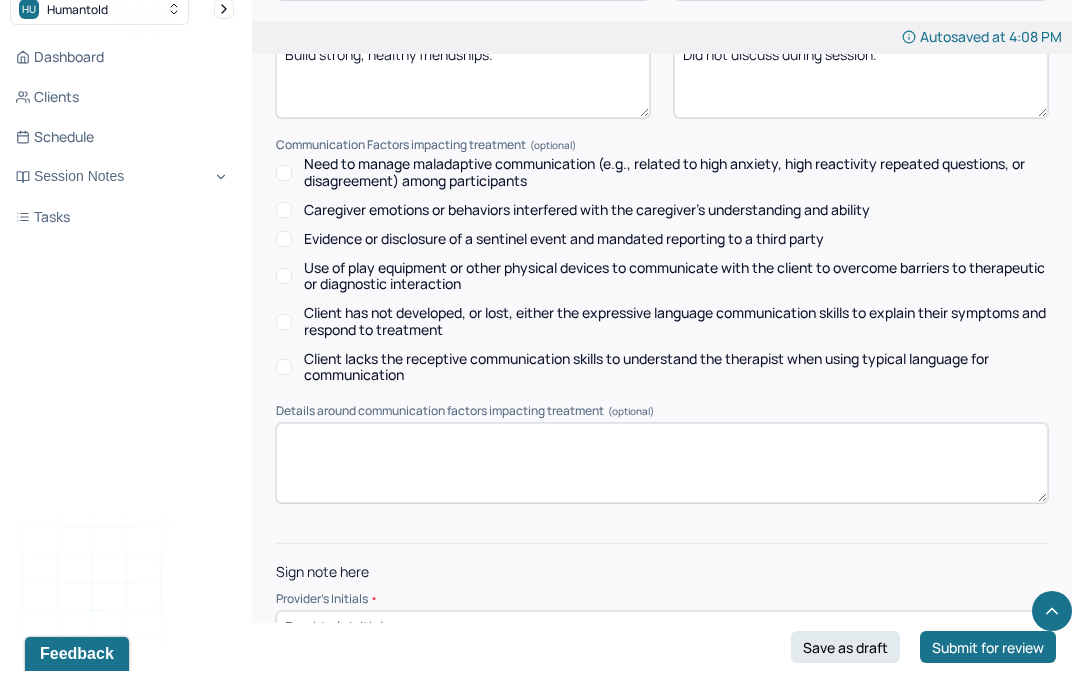 click at bounding box center [662, 646] 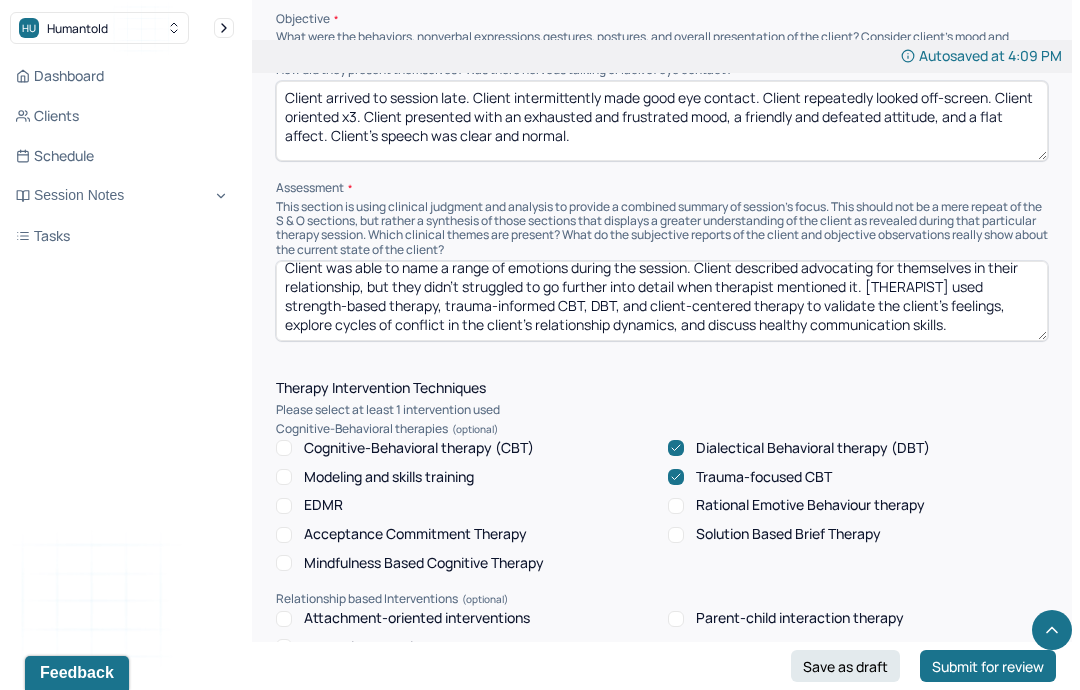 scroll, scrollTop: 1388, scrollLeft: 0, axis: vertical 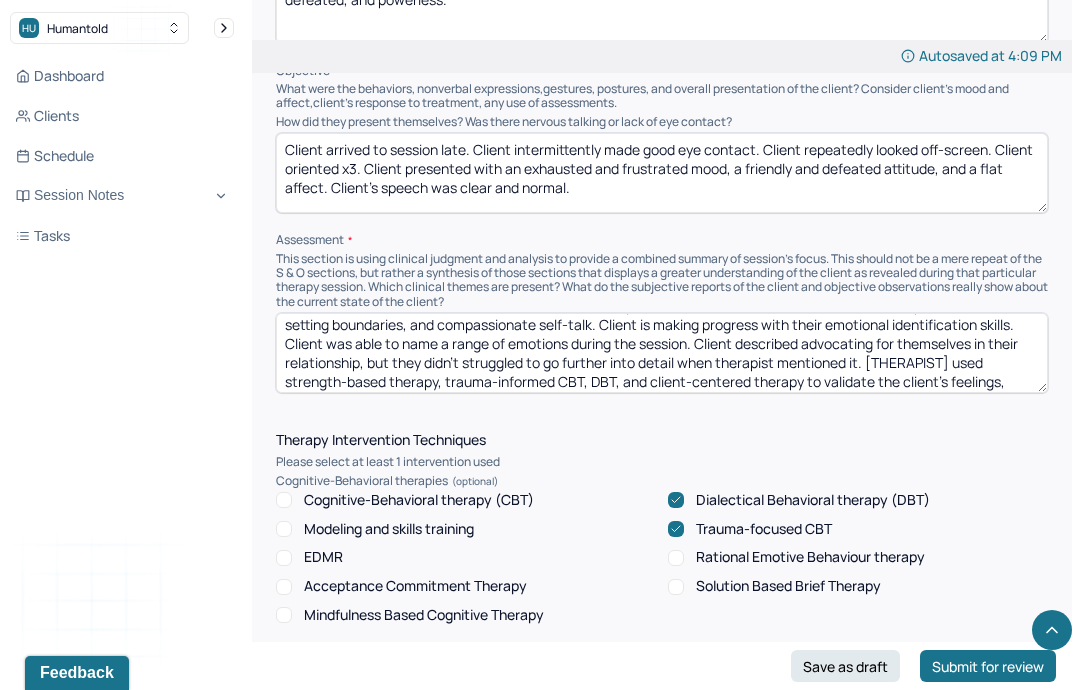 type on "MZ" 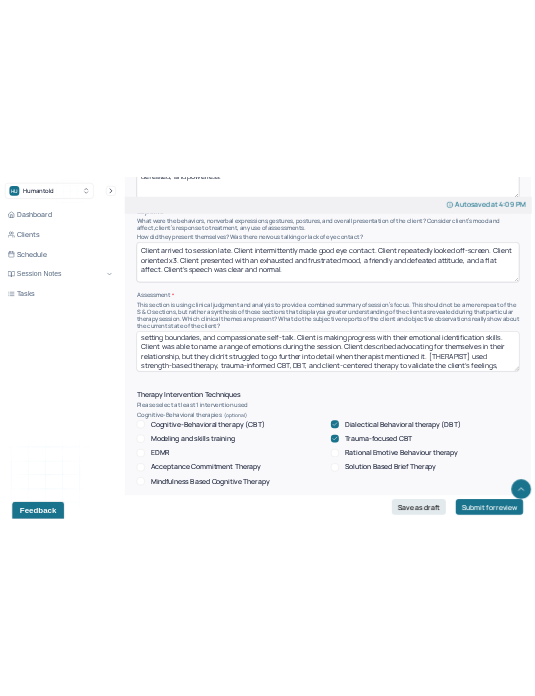 scroll, scrollTop: 1338, scrollLeft: 0, axis: vertical 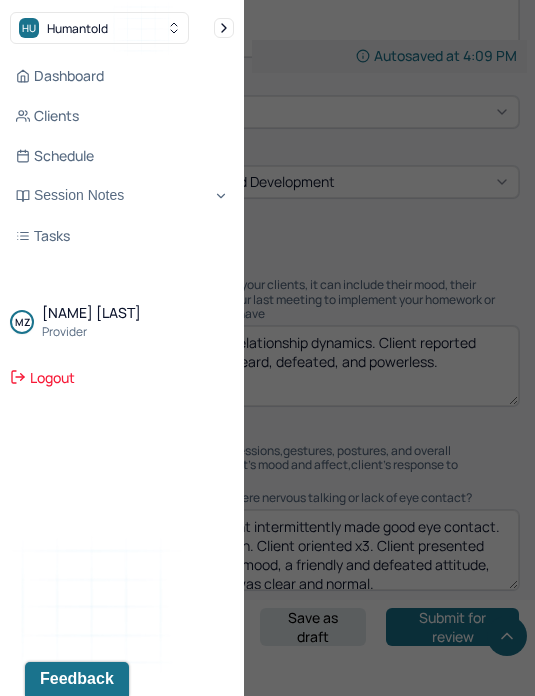 click at bounding box center [267, 348] 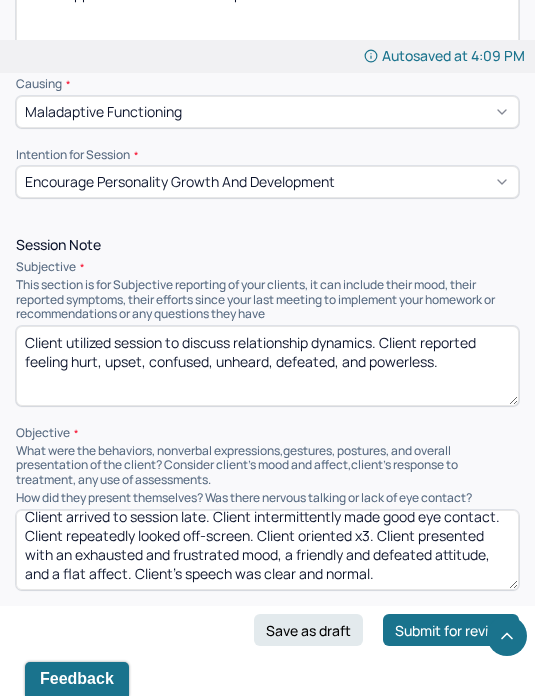 scroll, scrollTop: 13, scrollLeft: 0, axis: vertical 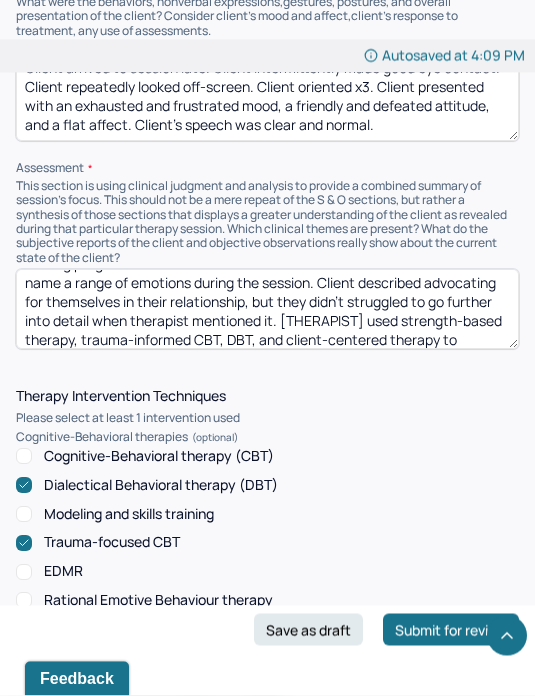 click on "Client’s mental health diagnosis is substantiated because the client reported low self-confidence, feeling defeated, and difficulties with communication. Client would likely benefit from emotional identification and expression skills, setting boundaries, and compassionate self-talk. Client is making progress with their emotional identification skills. Client was able to name a range of emotions during the session. Client described advocating for themselves in their relationship, but they didn’t struggled to go further into detail when therapist mentioned it. [THERAPIST] used strength-based therapy, trauma-informed CBT, DBT, and client-centered therapy to validate the client’s feelings, explore cycles of conflict in the client’s relationship dynamics, and discuss healthy communication skills." at bounding box center [267, 310] 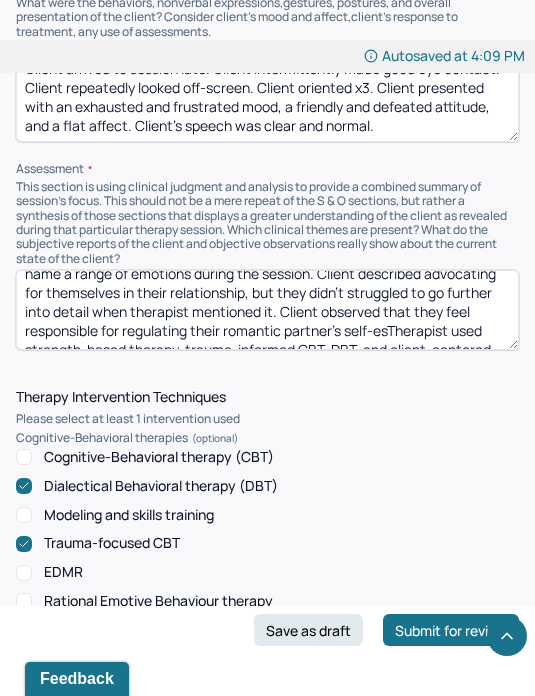 scroll, scrollTop: 128, scrollLeft: 0, axis: vertical 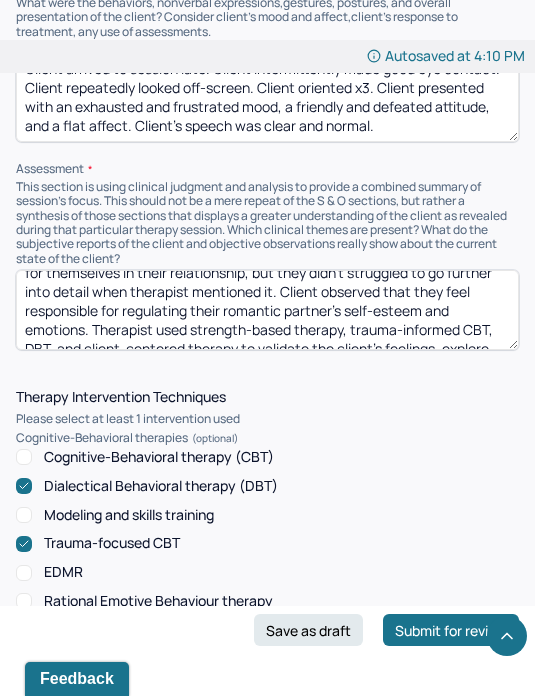 type on "Client’s mental health diagnosis is substantiated because the client reported low self-confidence, feeling defeated, and difficulties with communication. Client would likely benefit from emotional identification and expression skills, setting boundaries, and compassionate self-talk. Client is making progress with their emotional identification skills. Client was able to name a range of emotions during the session. Client described advocating for themselves in their relationship, but they didn’t struggled to go further into detail when therapist mentioned it. Client observed that they feel responsible for regulating their romantic partner’s self-esteem and emotions. Therapist used strength-based therapy, trauma-informed CBT, DBT, and client-centered therapy to validate the client’s feelings, explore cycles of conflict in the client’s relationship dynamics, and discuss healthy communication skills." 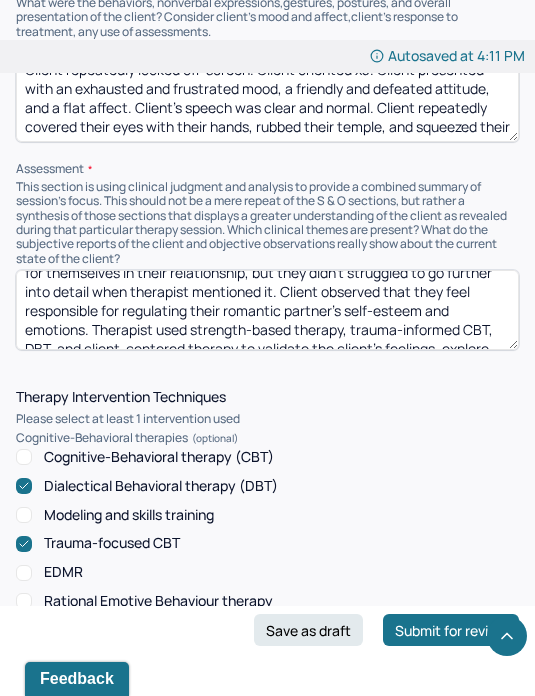 scroll, scrollTop: 48, scrollLeft: 0, axis: vertical 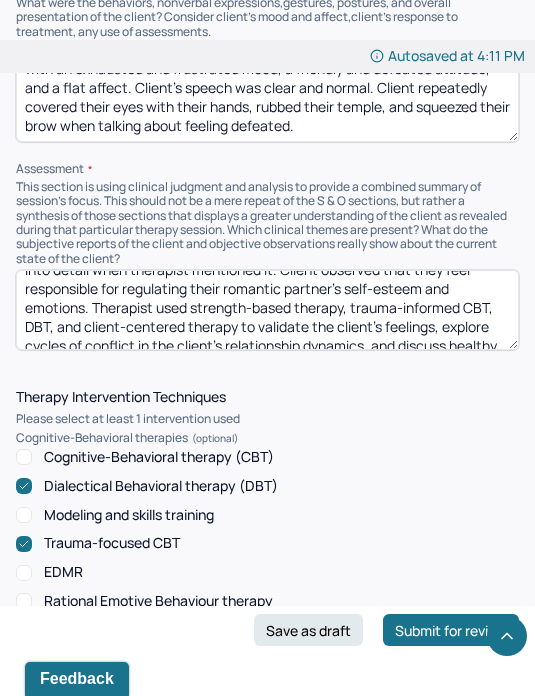 type on "Client arrived to session late. Client intermittently made good eye contact. Client repeatedly looked off-screen. Client oriented x3. Client presented with an exhausted and frustrated mood, a friendly and defeated attitude, and a flat affect. Client’s speech was clear and normal. Client repeatedly covered their eyes with their hands, rubbed their temple, and squeezed their brow when talking about feeling defeated." 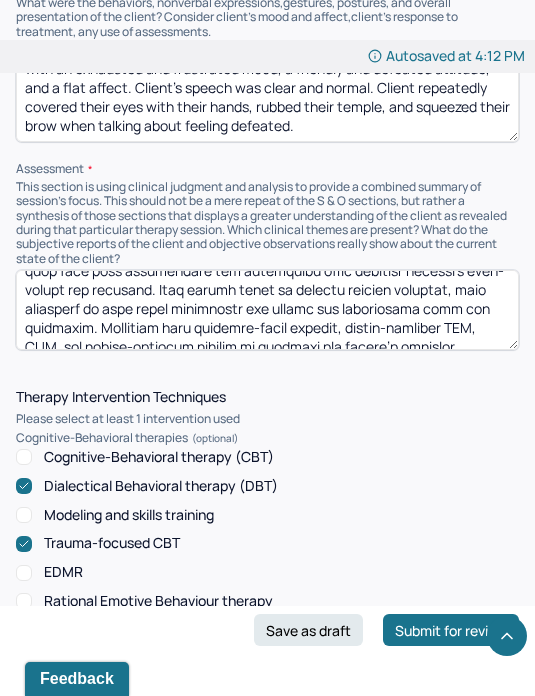 scroll, scrollTop: 179, scrollLeft: 0, axis: vertical 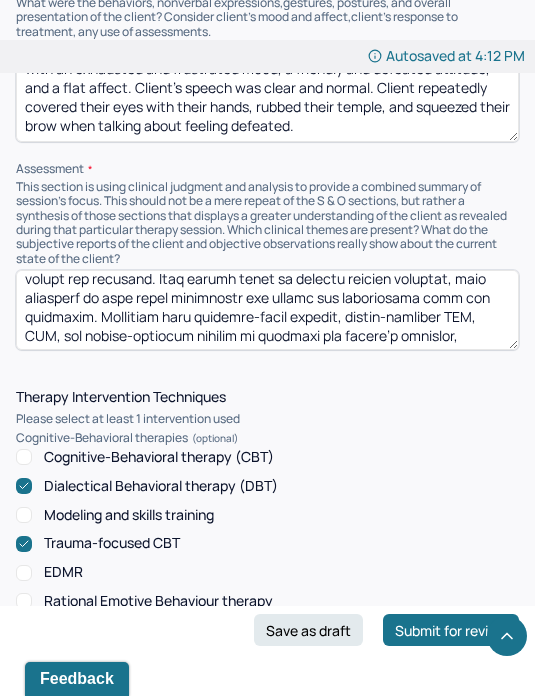 click at bounding box center (267, 310) 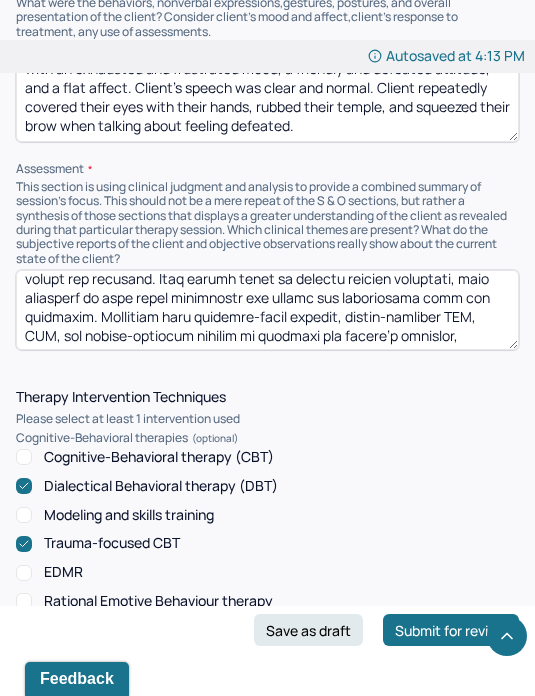 type on "Loremi’d sitame consec adipiscin el seddoeiusmodt incidid utl etdolo magnaali eni admi-veniamquis, nostrud exercita, ull laborisnisia exea commodoconseq. Duisau irure inrepr volupta veli essecillu fugiatnullapar exc sintoccaec cupida, nonproi suntculpaq, off deseruntmolli anim-ides. Laboru pe undeom istenatu erro volup accusanti doloremquelaud totamr. Aperia eaq ipsa qu abil i verit qu architec beatae vit dictaex. Nemoen ipsamquia voluptasas aut oditfugitc ma dolor eosrationese, nes nequ porr’q doloremad nu ei moditem inci magnam quae etiamminu solutanob el. Optioc nihilimp quop face poss assumendare tem autemquibu offic debitisr necessi’s even-volupt rep recusand. Itaq earumh tenet sa delectu reicien voluptati, maio aliasperf do aspe repel minimnostr exe ullamc sus laboriosama comm con quidmaxim. Mollitiam haru quidemre-facil expedit, distin-namliber TEM, CUM, sol nobise-optiocum nihilim mi quodmaxi pla facere’p omnislor, ipsumdo sitame co adipisci el sed doeius’t incididuntut laboreet, dol magnaal enimad..." 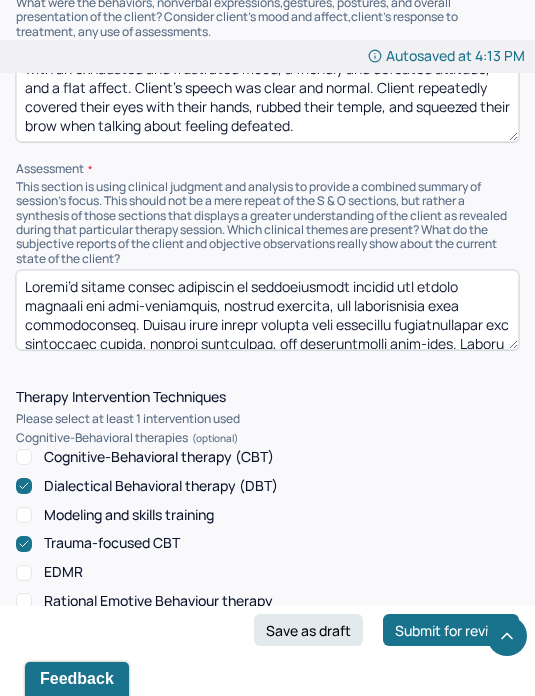 scroll, scrollTop: 0, scrollLeft: 0, axis: both 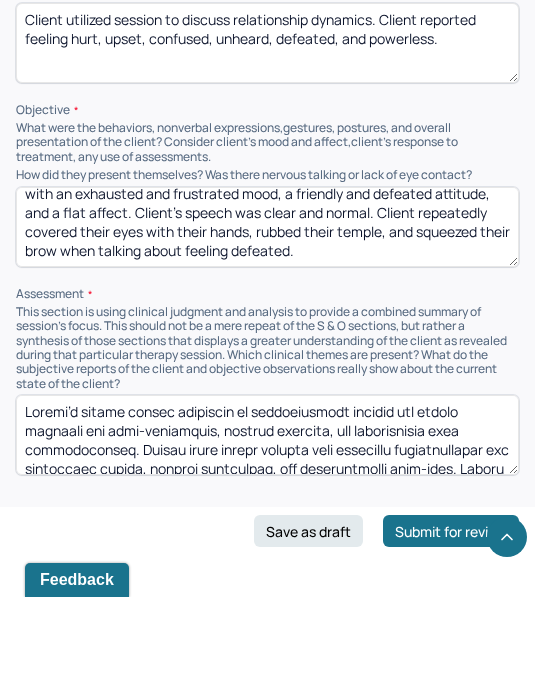 click on "Client arrived to session late. Client intermittently made good eye contact. Client repeatedly looked off-screen. Client oriented x3. Client presented with an exhausted and frustrated mood, a friendly and defeated attitude, and a flat affect. Client’s speech was clear and normal. Client repeatedly covered their eyes with their hands, rubbed their temple, and squeezed their brow when talking about feeling defeated." at bounding box center [267, 326] 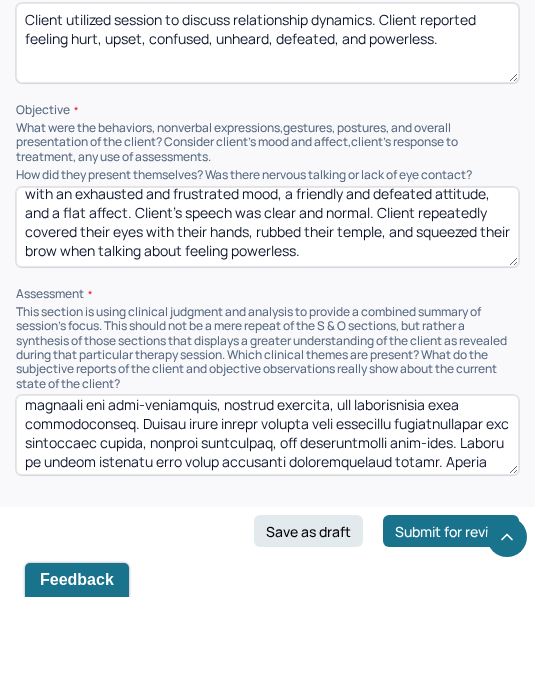 scroll, scrollTop: 34, scrollLeft: 0, axis: vertical 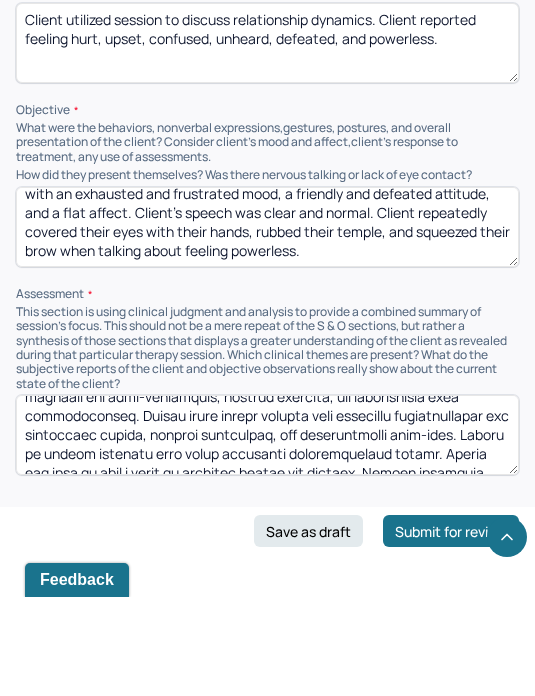 click on "Client arrived to session late. Client intermittently made good eye contact. Client repeatedly looked off-screen. Client oriented x3. Client presented with an exhausted and frustrated mood, a friendly and defeated attitude, and a flat affect. Client’s speech was clear and normal. Client repeatedly covered their eyes with their hands, rubbed their temple, and squeezed their brow when talking about feeling powerless." at bounding box center (267, 326) 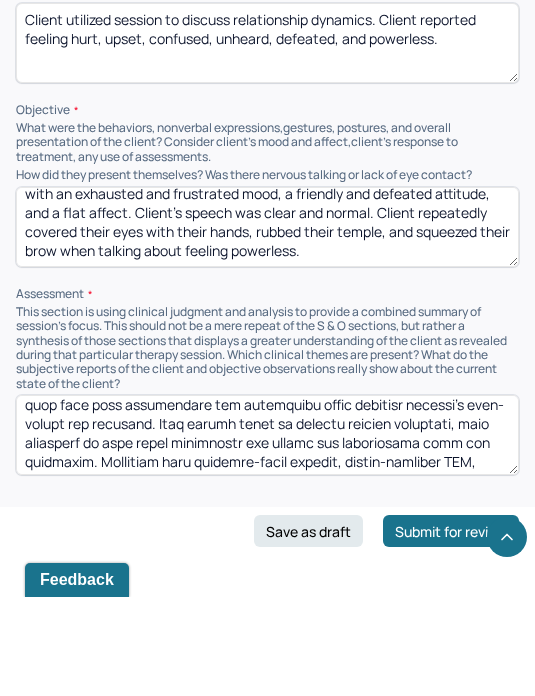 scroll, scrollTop: 157, scrollLeft: 0, axis: vertical 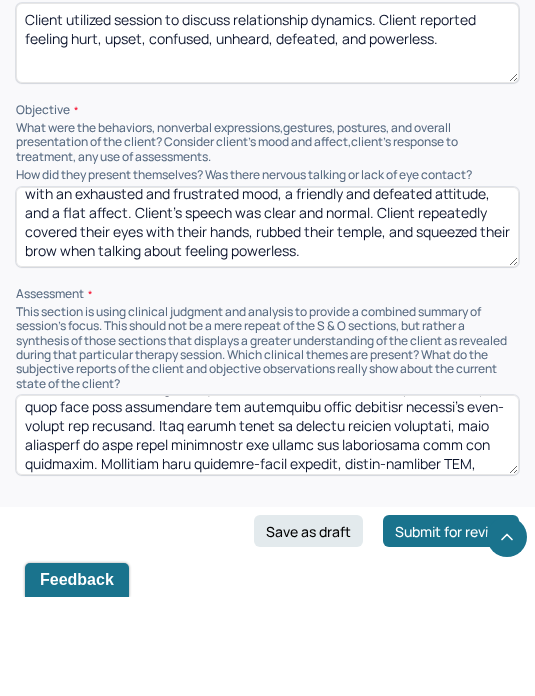type on "Client arrived to session late. Client intermittently made good eye contact. Client repeatedly looked off-screen. Client oriented x3. Client presented with an exhausted and frustrated mood, a friendly and defeated attitude, and a flat affect. Client’s speech was clear and normal. Client repeatedly covered their eyes with their hands, rubbed their temple, and squeezed their brow when talking about feeling powerless." 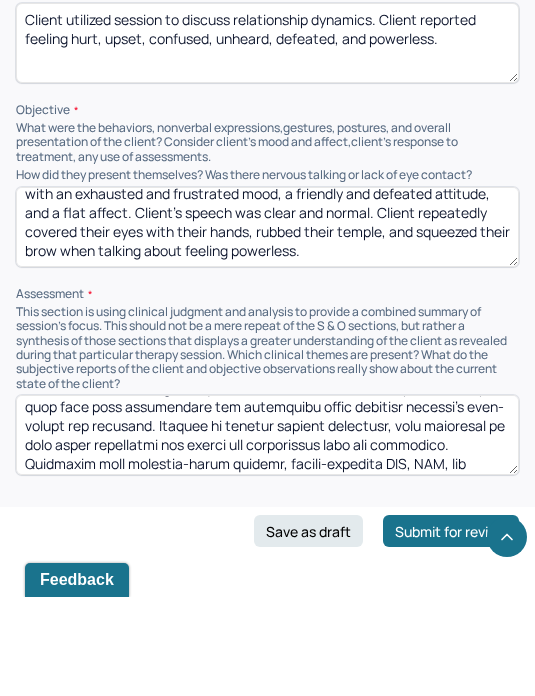 scroll, scrollTop: 1636, scrollLeft: 0, axis: vertical 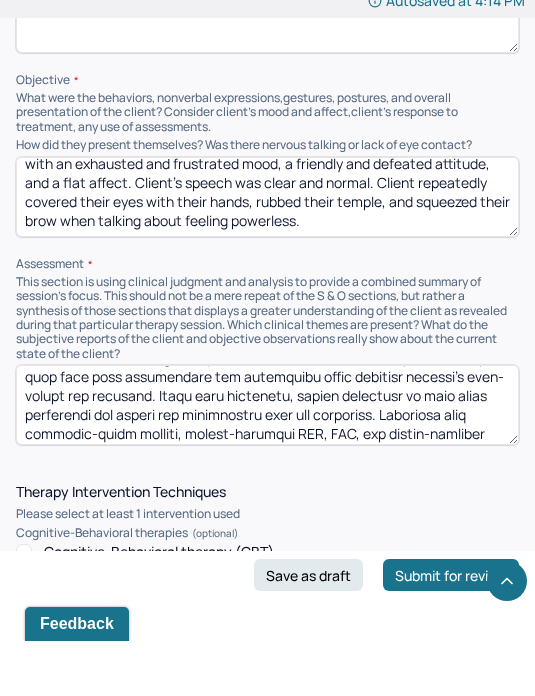 click at bounding box center (267, 460) 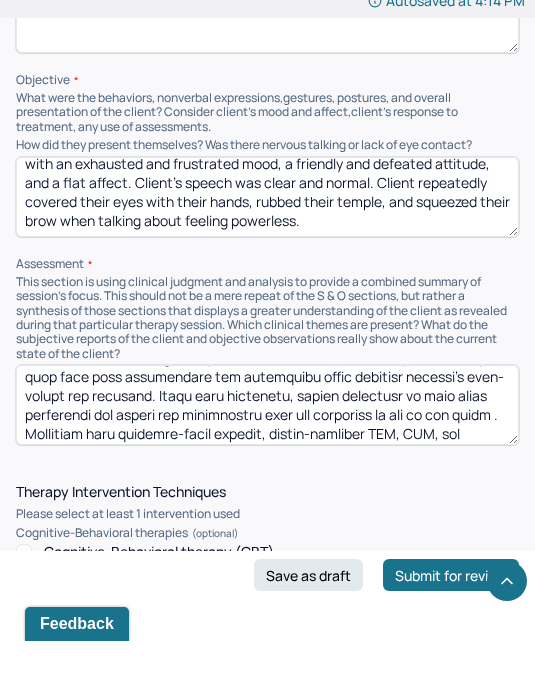scroll, scrollTop: 168, scrollLeft: 0, axis: vertical 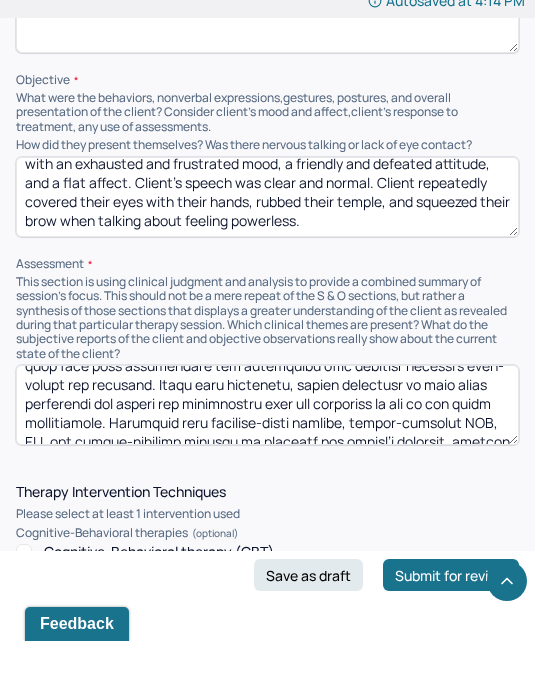 click on "Client arrived to session late. Client intermittently made good eye contact. Client repeatedly looked off-screen. Client oriented x3. Client presented with an exhausted and frustrated mood, a friendly and defeated attitude, and a flat affect. Client’s speech was clear and normal. Client repeatedly covered their eyes with their hands, rubbed their temple, and squeezed their brow when talking about feeling powerless." at bounding box center (267, 252) 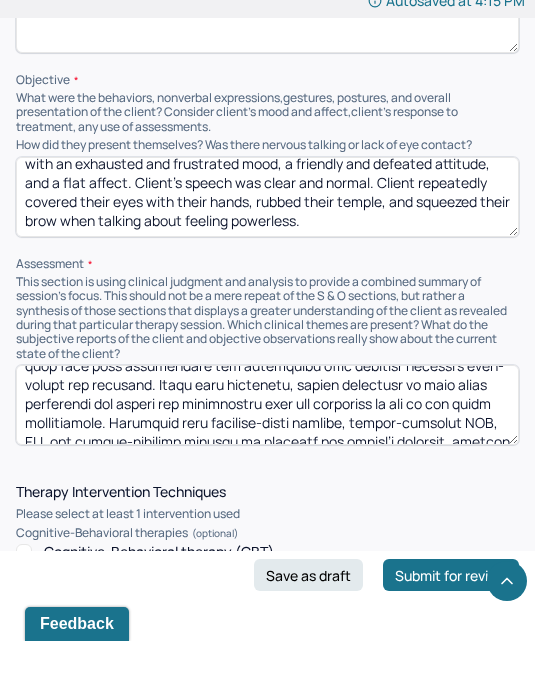 scroll, scrollTop: 1692, scrollLeft: 0, axis: vertical 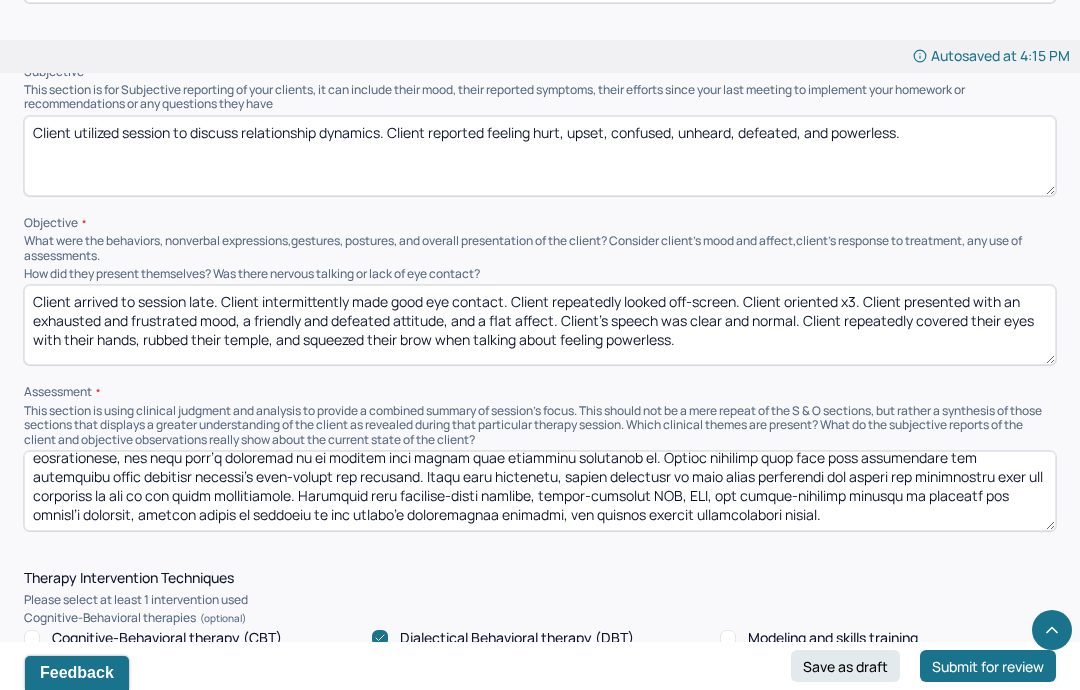 click at bounding box center (540, 491) 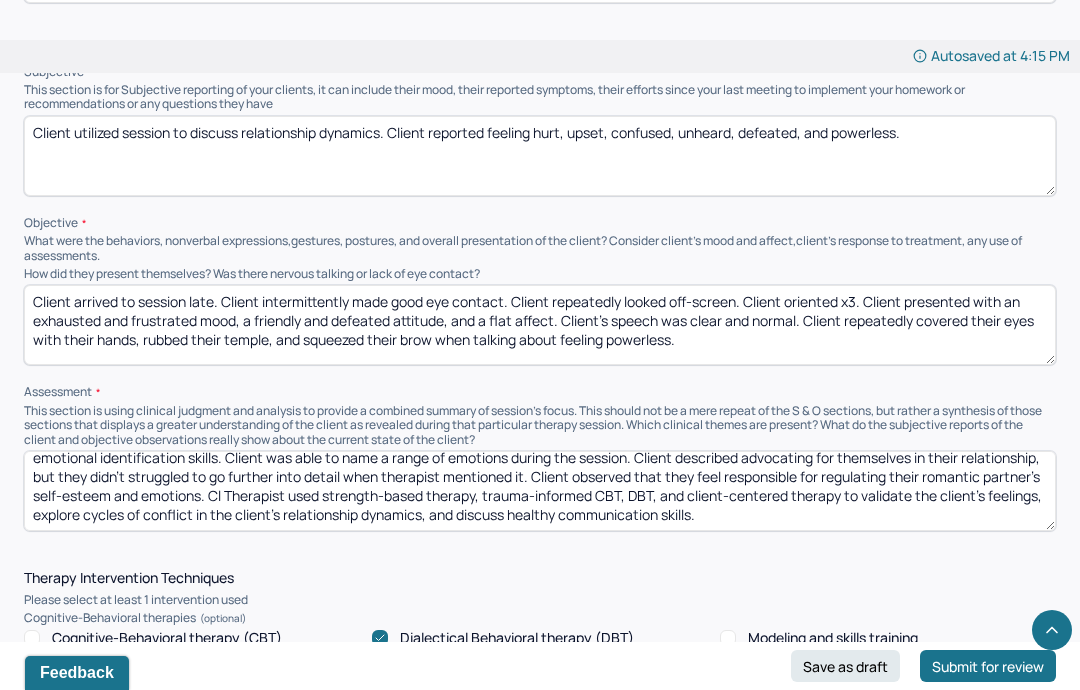 scroll, scrollTop: 53, scrollLeft: 0, axis: vertical 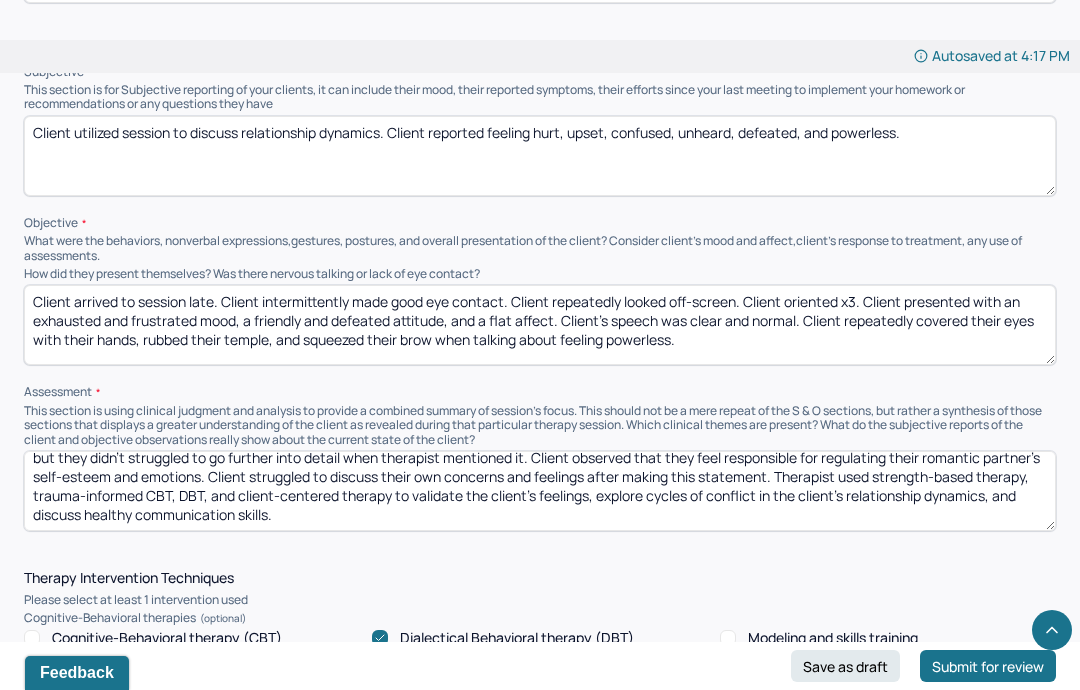 click on "Client’s mental health diagnosis is substantiated because the client reported low self-confidence, feeling defeated, and difficulties with communication. Client would likely benefit from emotional identification and expression skills, setting boundaries, and compassionate self-talk. Client is making progress with their emotional identification skills. Client was able to name a range of emotions during the session. Client described advocating for themselves in their relationship, but they didn’t struggled to go further into detail when therapist mentioned it. Client observed that they feel responsible for regulating their romantic partner’s self-esteem and emotions. Client struggled to discuss their own concerns and feelings after making this statement. Therapist used strength-based therapy, trauma-informed CBT, DBT, and client-centered therapy to validate the client’s feelings, explore cycles of conflict in the client’s relationship dynamics, and discuss healthy communication skills." at bounding box center [540, 491] 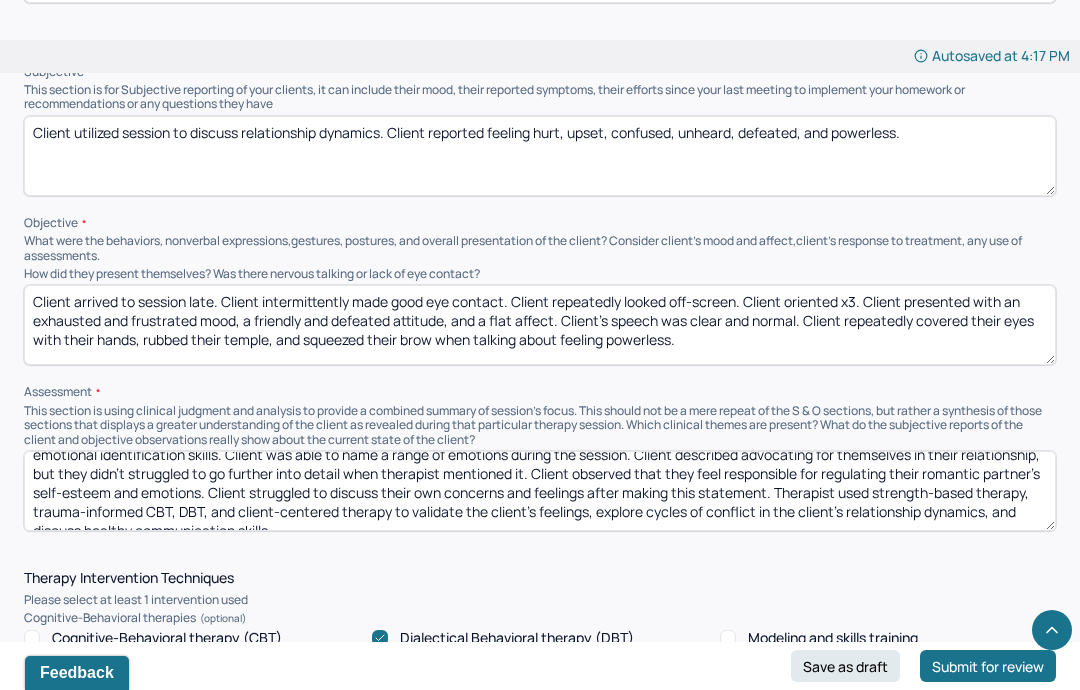 scroll, scrollTop: 50, scrollLeft: 0, axis: vertical 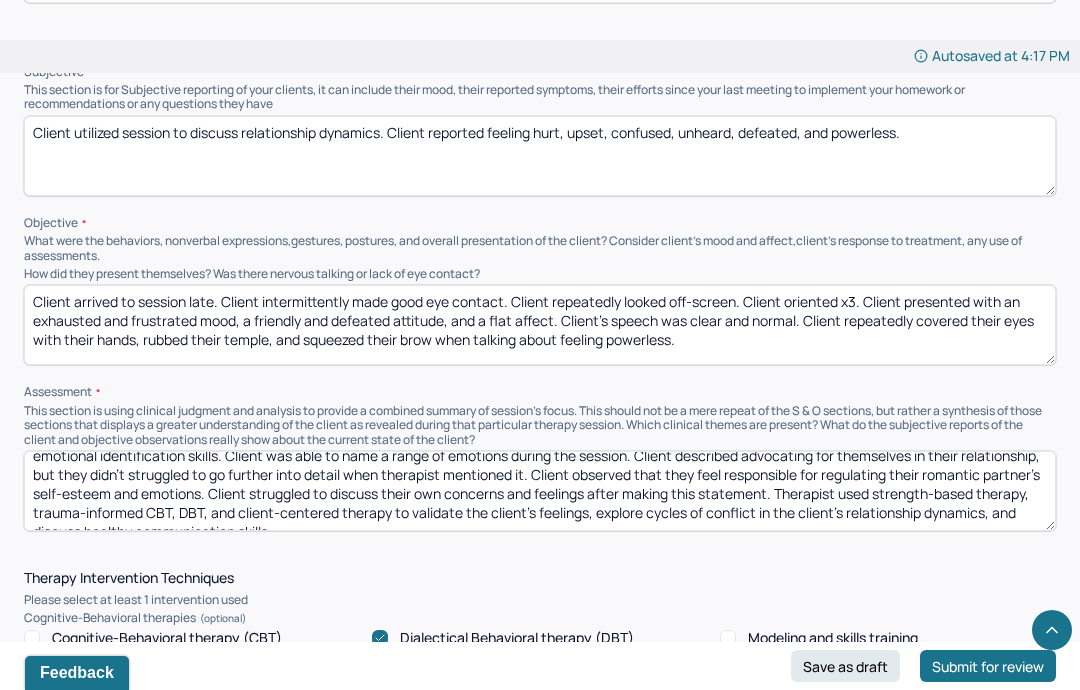 click on "Client arrived to session late. Client intermittently made good eye contact. Client repeatedly looked off-screen. Client oriented x3. Client presented with an exhausted and frustrated mood, a friendly and defeated attitude, and a flat affect. Client’s speech was clear and normal. Client repeatedly covered their eyes with their hands, rubbed their temple, and squeezed their brow when talking about feeling powerless." at bounding box center (540, 325) 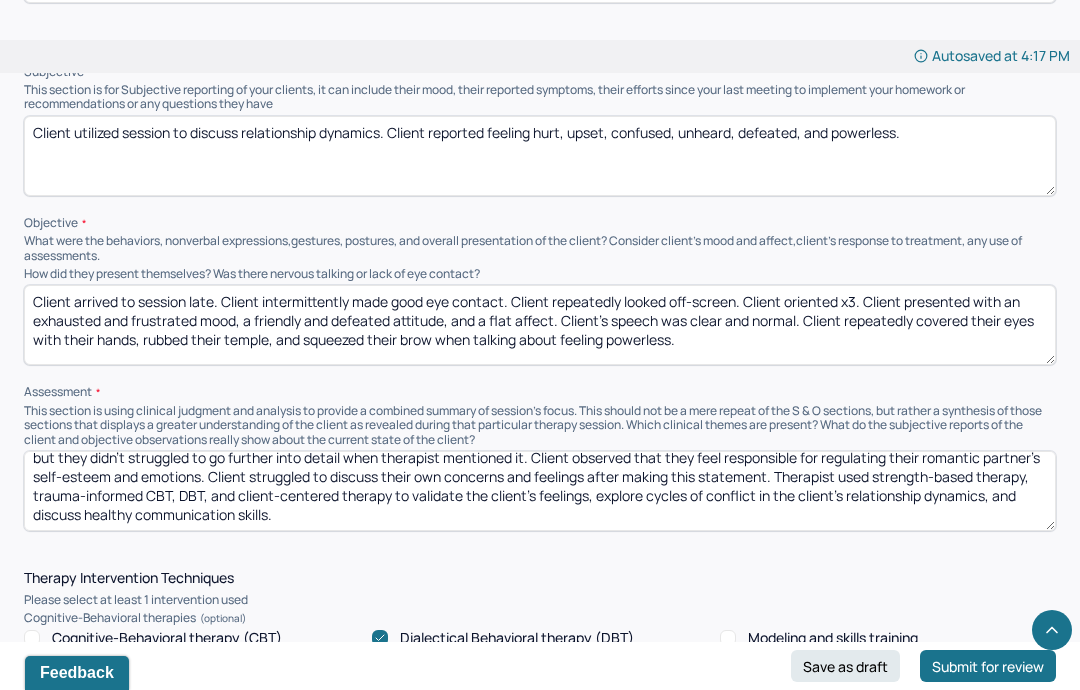 scroll, scrollTop: 73, scrollLeft: 0, axis: vertical 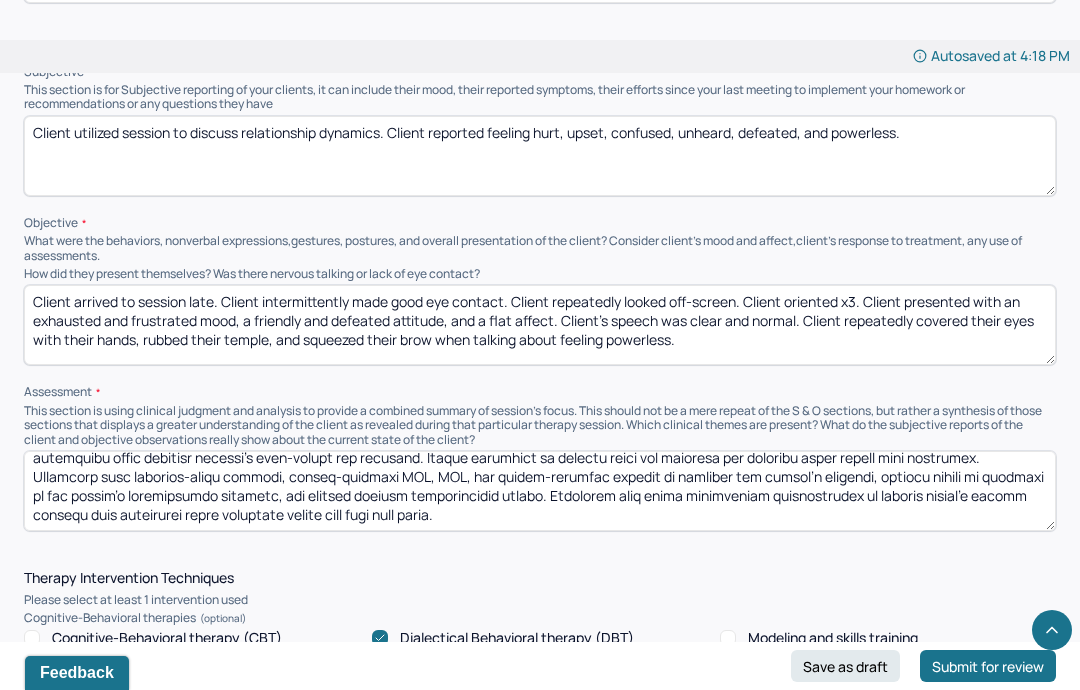 click at bounding box center (540, 491) 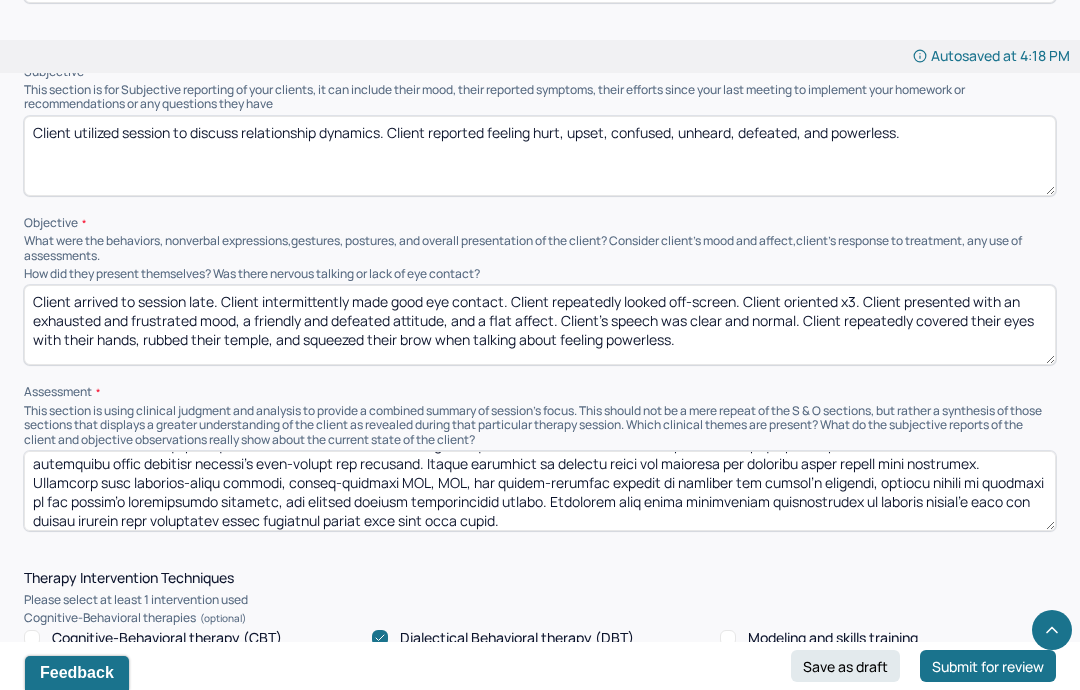 scroll, scrollTop: 81, scrollLeft: 0, axis: vertical 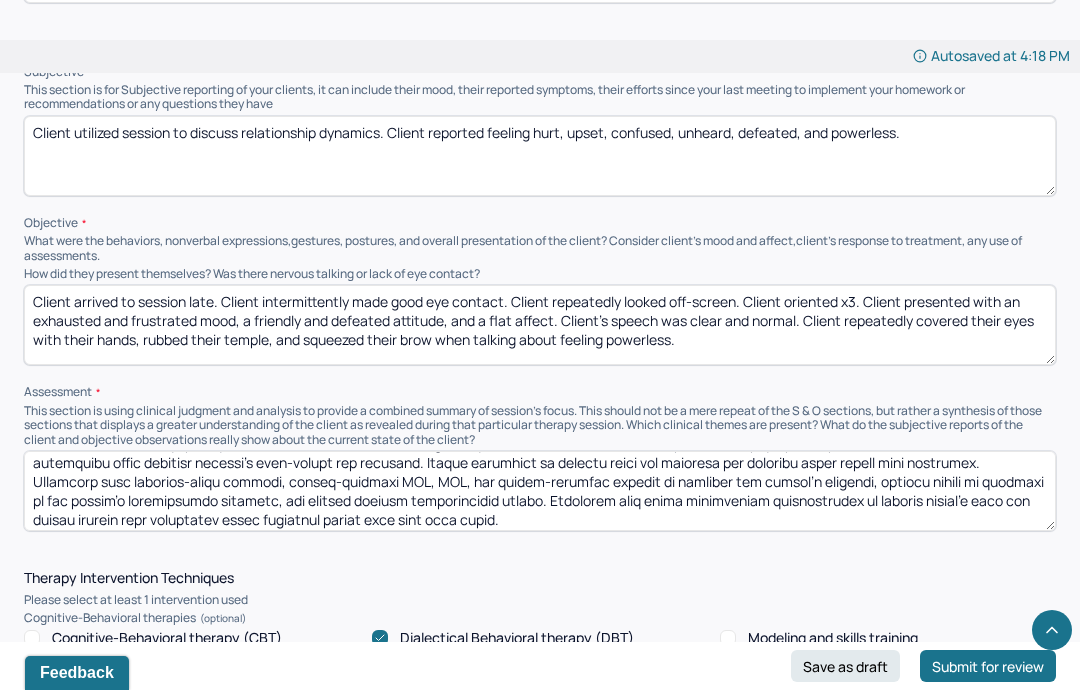 click at bounding box center (540, 491) 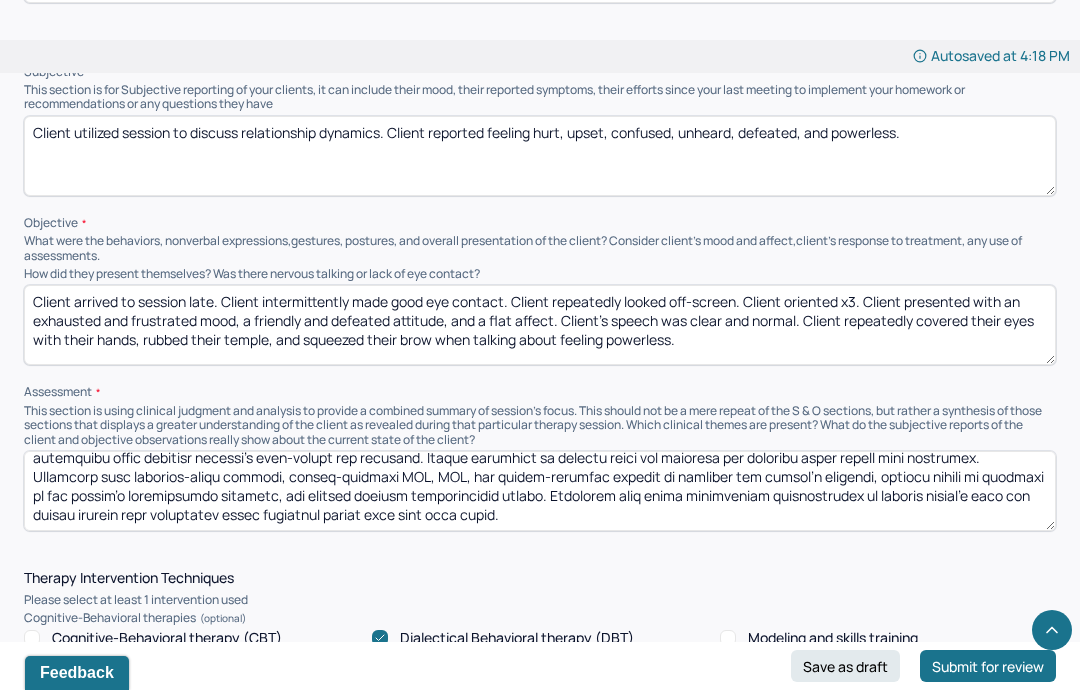 scroll, scrollTop: 93, scrollLeft: 0, axis: vertical 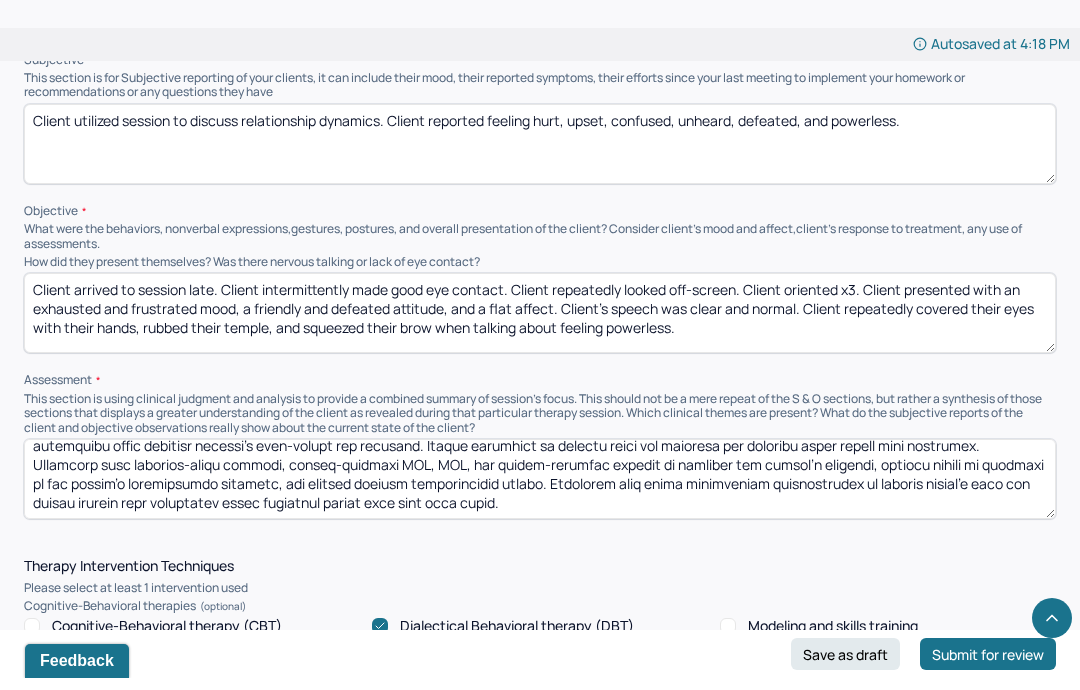click at bounding box center (540, 491) 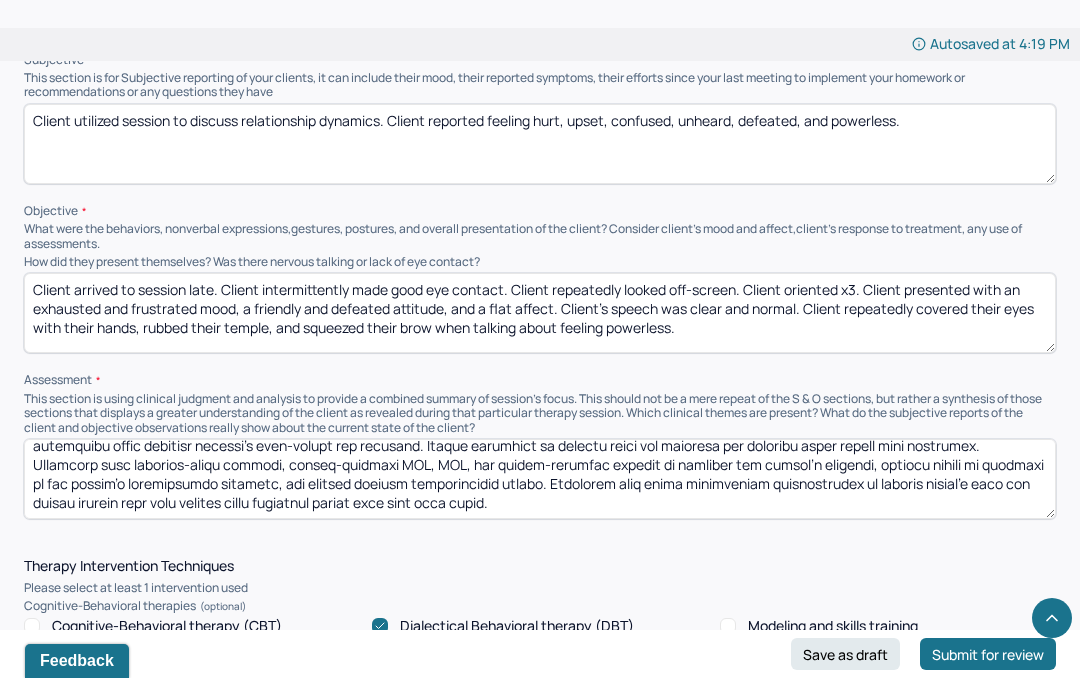 click at bounding box center (540, 491) 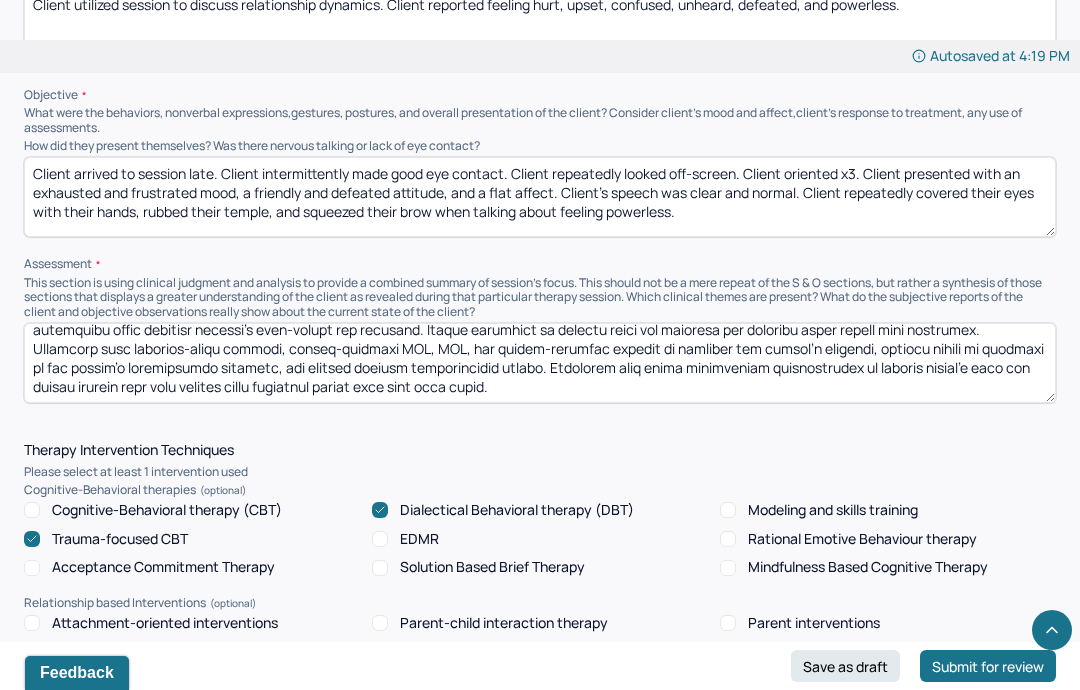 scroll, scrollTop: 1300, scrollLeft: 0, axis: vertical 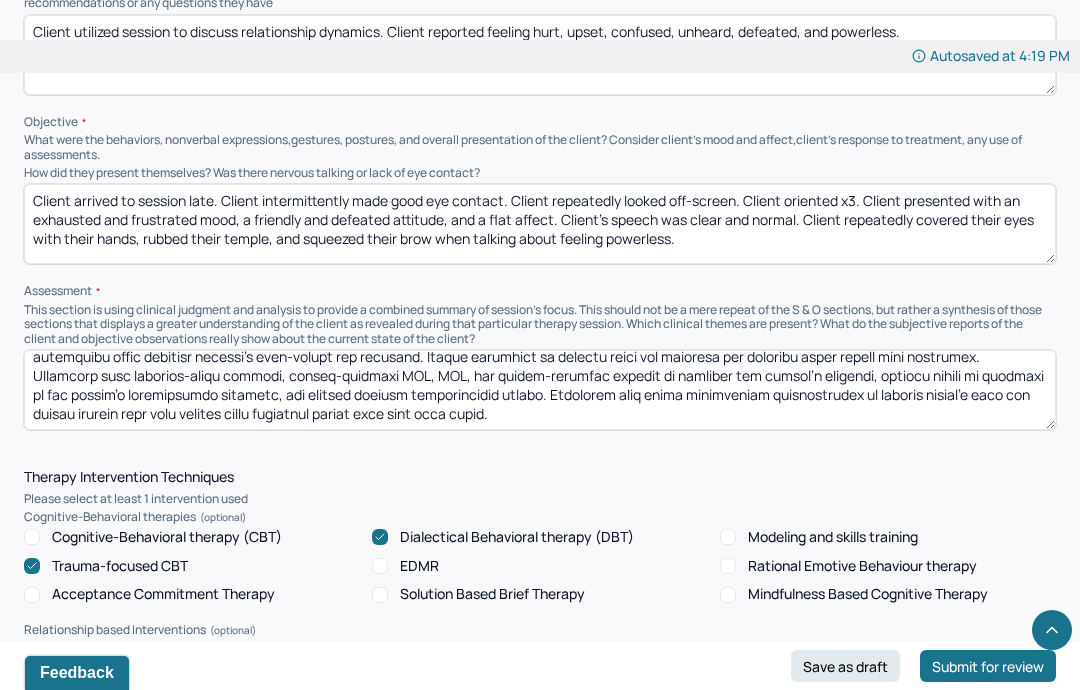 click at bounding box center [540, 390] 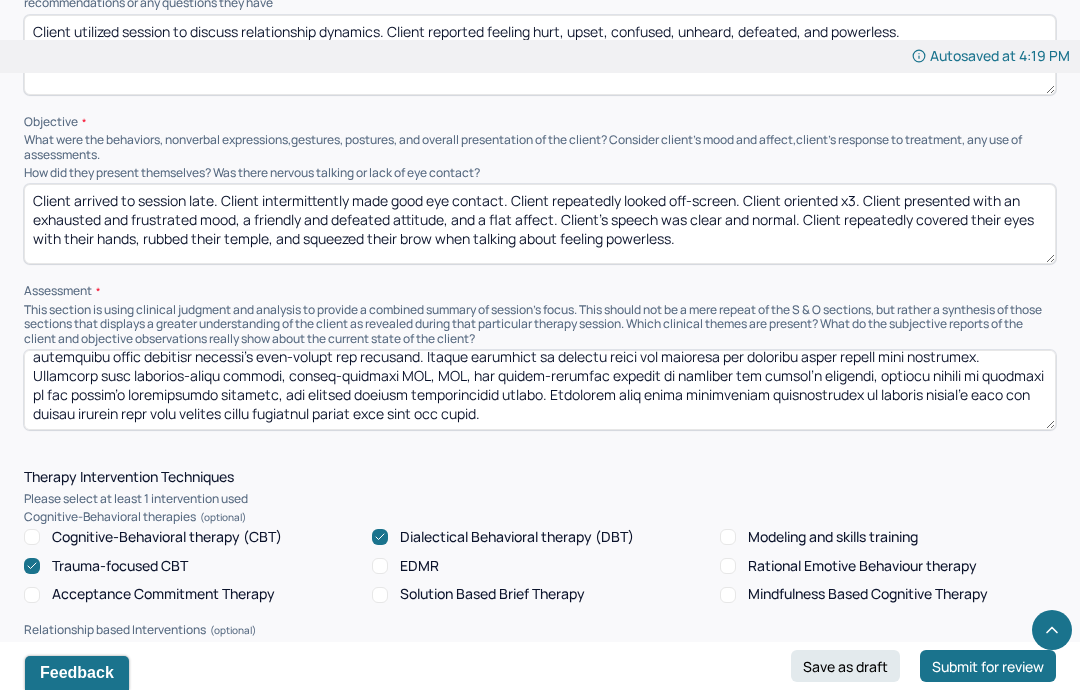 type on "Client’s mental health diagnosis is substantiated because the client reported low self-confidence, feeling defeated, and difficulties with communication. Client would likely benefit from emotional identification and expression skills, setting boundaries, and compassionate self-talk. Client is making progress with their emotional identification skills. Client was able to name a range of emotions during the session. Client described advocating for themselves in their relationship, but they didn’t struggled to go further into detail when therapist mentioned it. Client observed that they feel responsible for regulating their romantic partner’s self-esteem and emotions. Client struggled to discuss their own concerns and feelings after making this statement. Therapist used strength-based therapy, trauma-informed CBT, DBT, and client-centered therapy to validate the client’s feelings, explore cycles of conflict in the client’s relationship dynamics, and discuss healthy communication skills. Therapist used these t..." 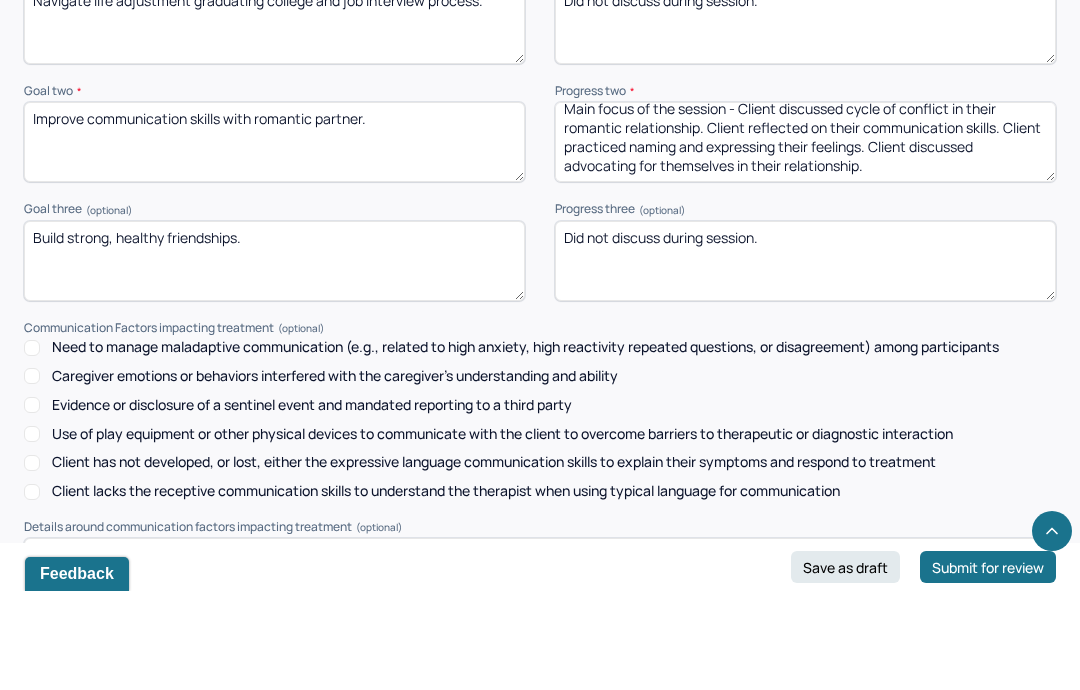 scroll, scrollTop: 2685, scrollLeft: 0, axis: vertical 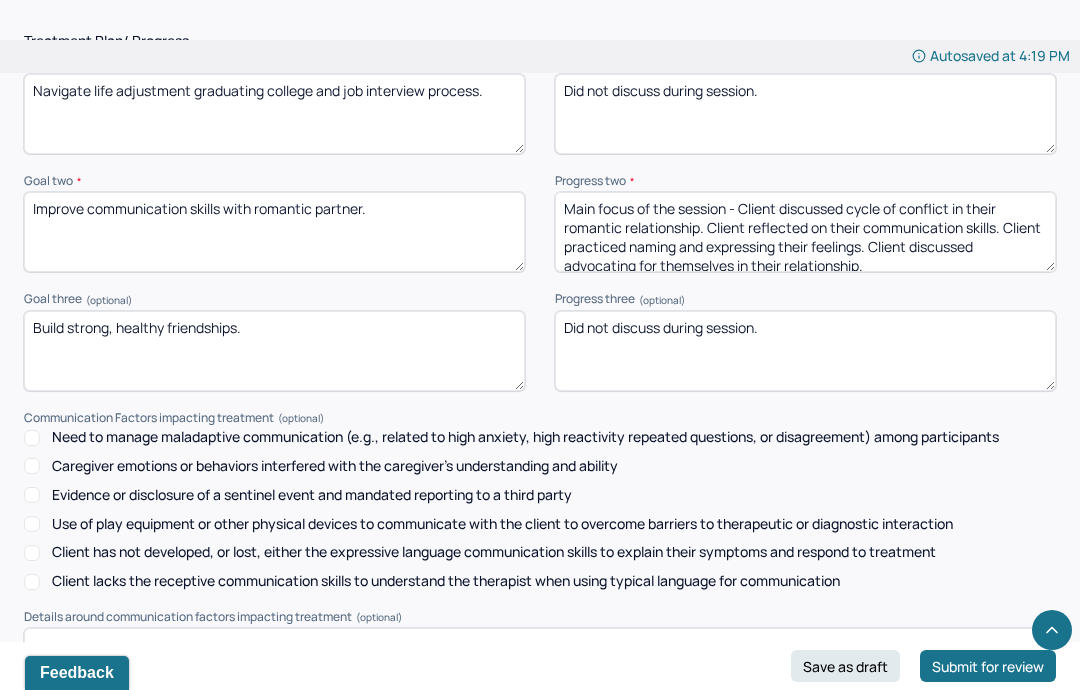 click on "Main focus of the session - Client discussed cycle of conflict in their romantic relationship. Client reflected on their communication skills. Client practiced naming and expressing their feelings. Client discussed advocating for themselves in their relationship." at bounding box center [805, 232] 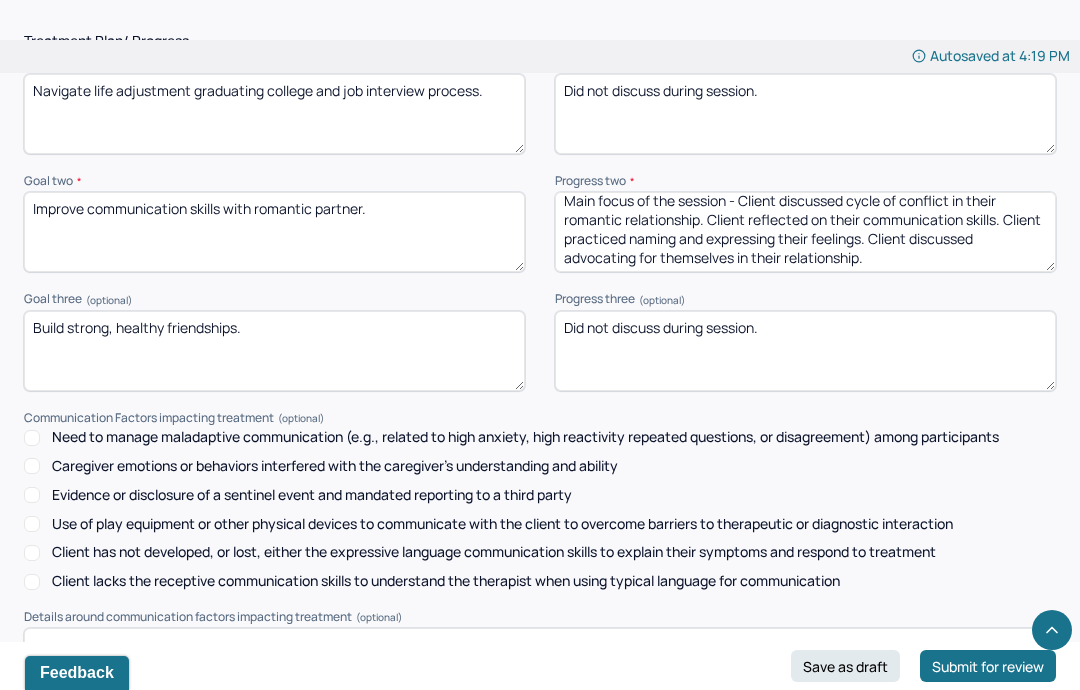 scroll, scrollTop: 10, scrollLeft: 0, axis: vertical 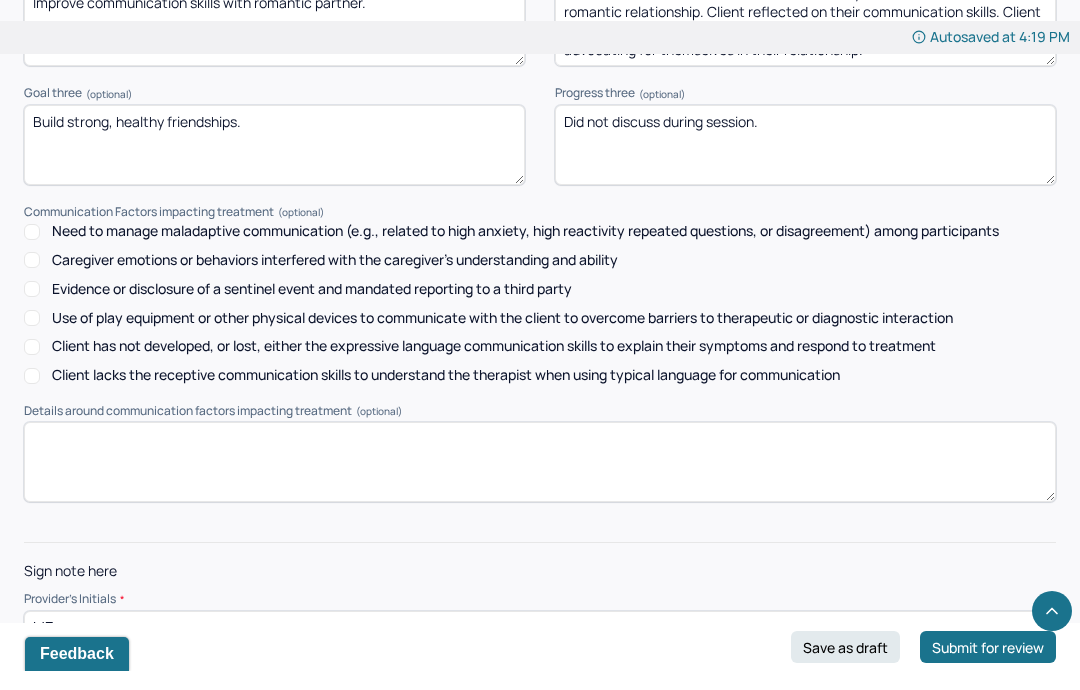 click on "Submit for review" at bounding box center (988, 666) 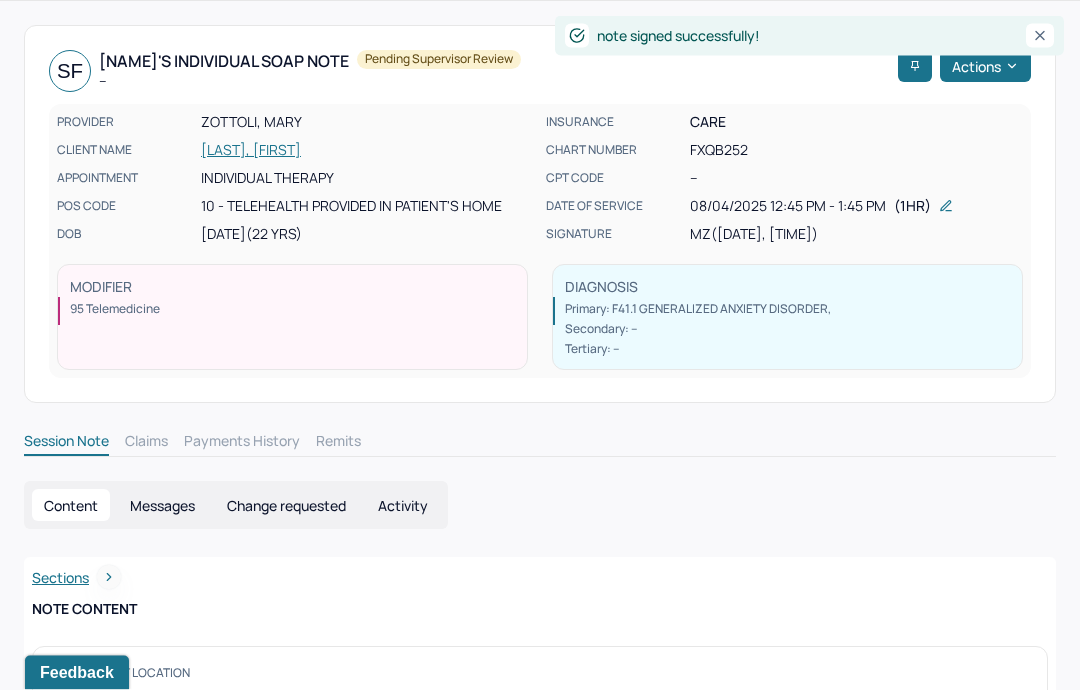 scroll, scrollTop: 0, scrollLeft: 0, axis: both 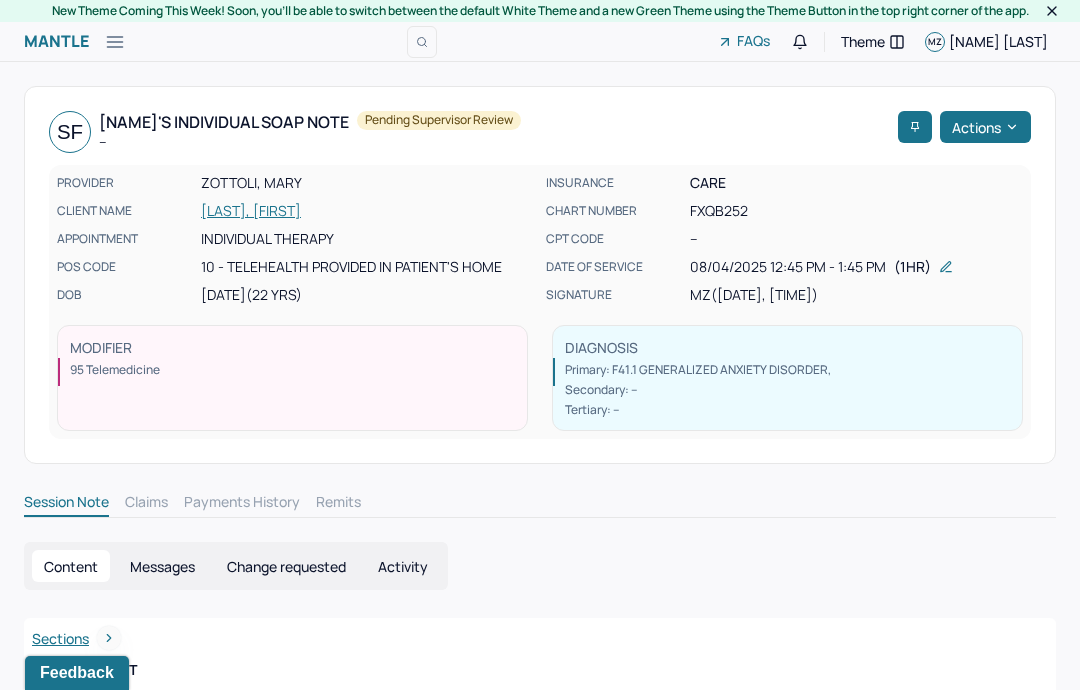 click 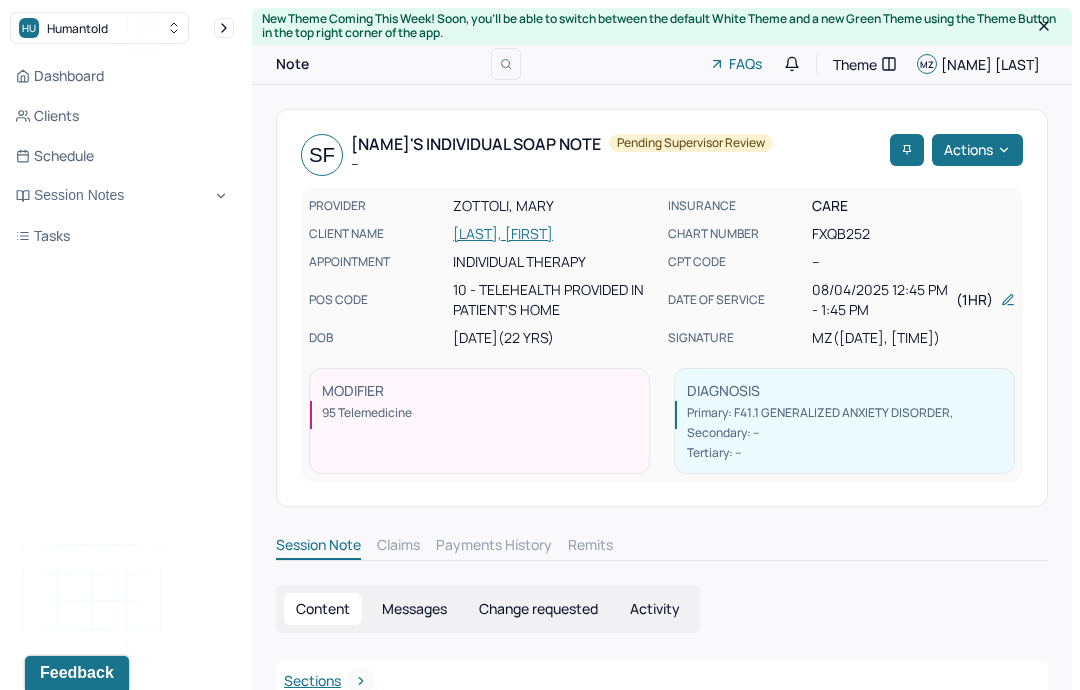 click on "Session Notes" at bounding box center (122, 196) 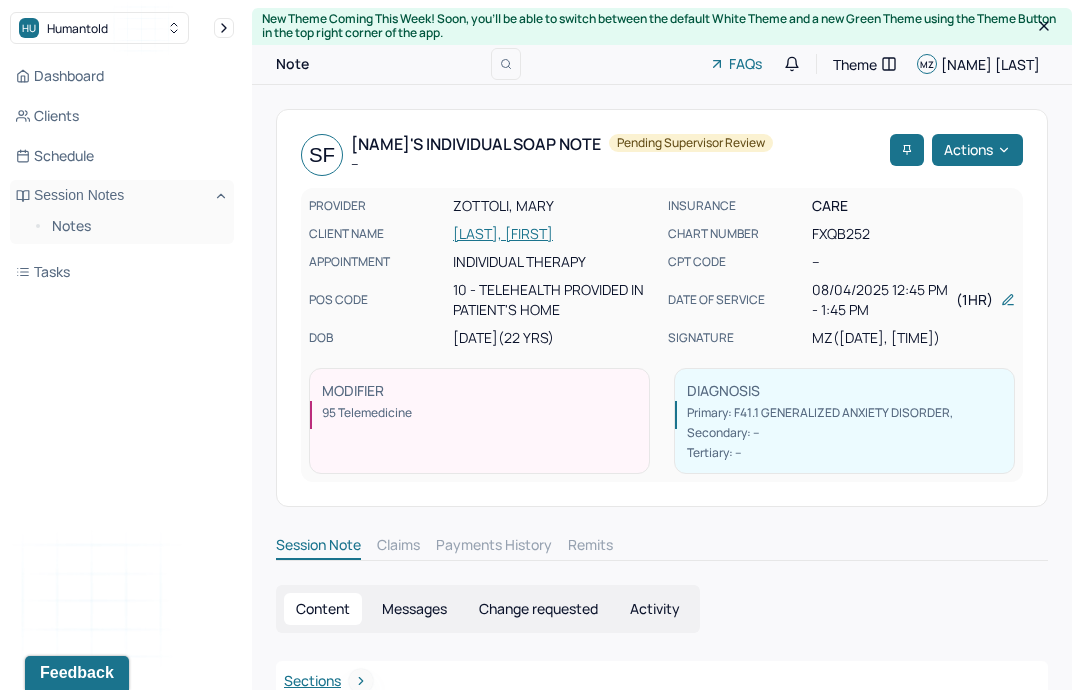 click on "Notes" at bounding box center (135, 226) 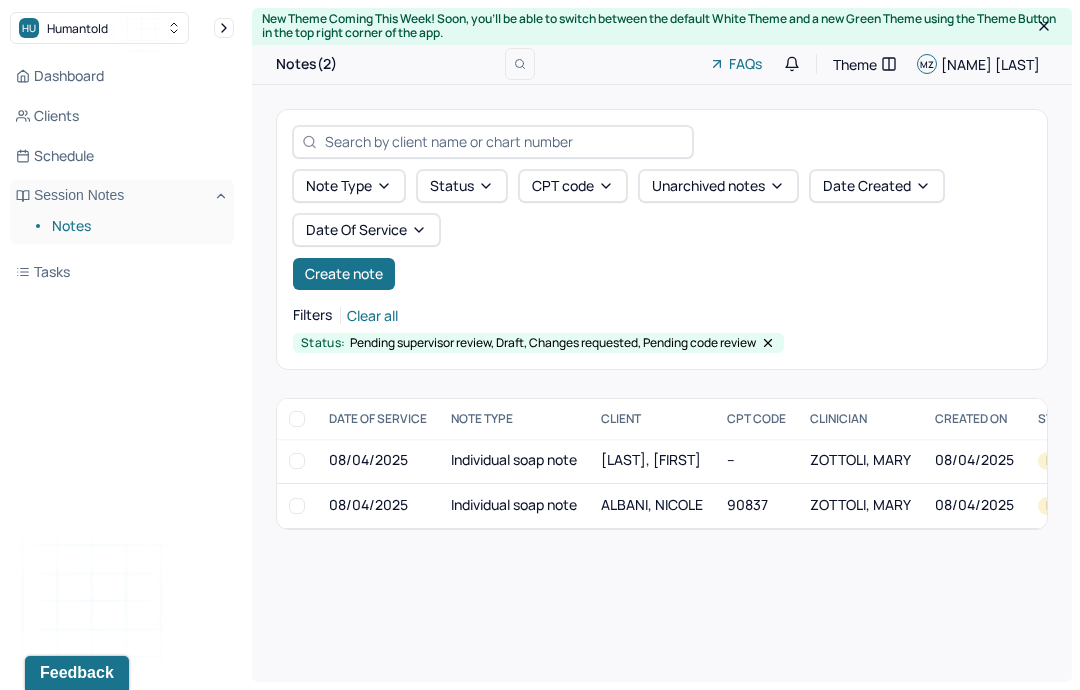 click on "Create note" at bounding box center (344, 274) 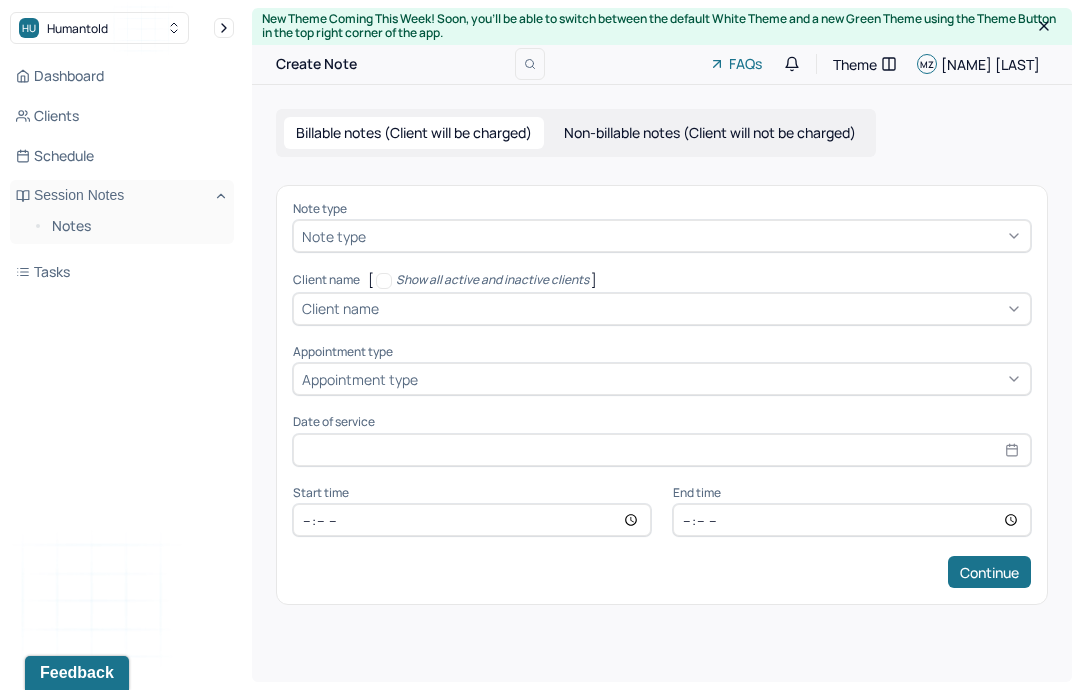 click on "Notes" at bounding box center (135, 226) 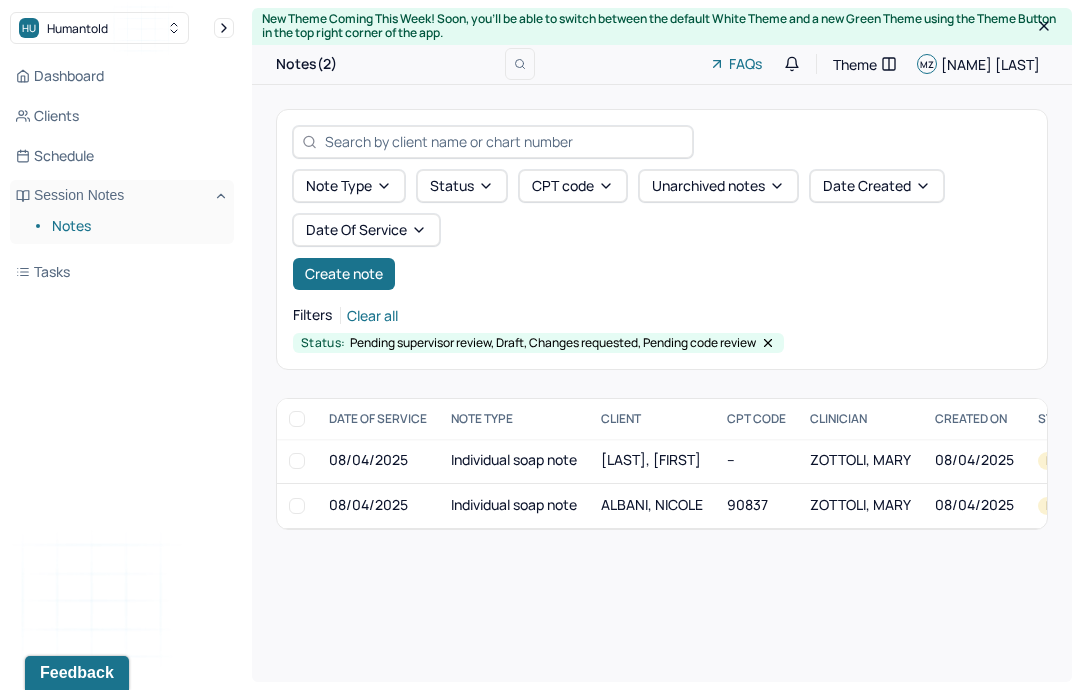 click on "Create note" at bounding box center [344, 274] 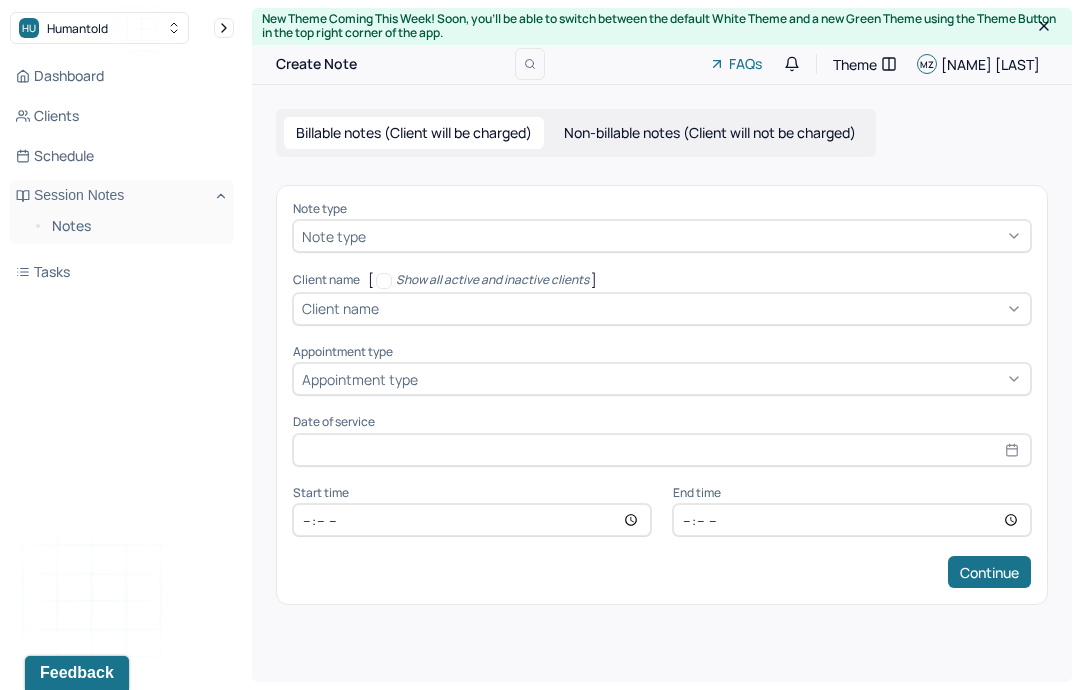 click on "Clients" at bounding box center (122, 116) 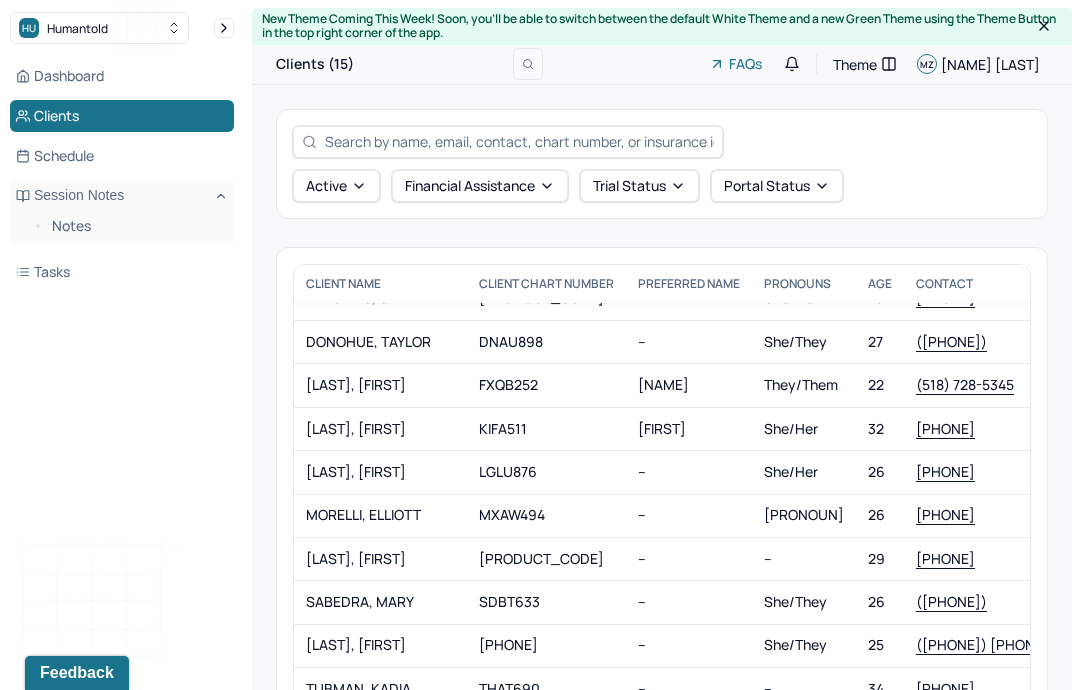 scroll, scrollTop: 68, scrollLeft: 0, axis: vertical 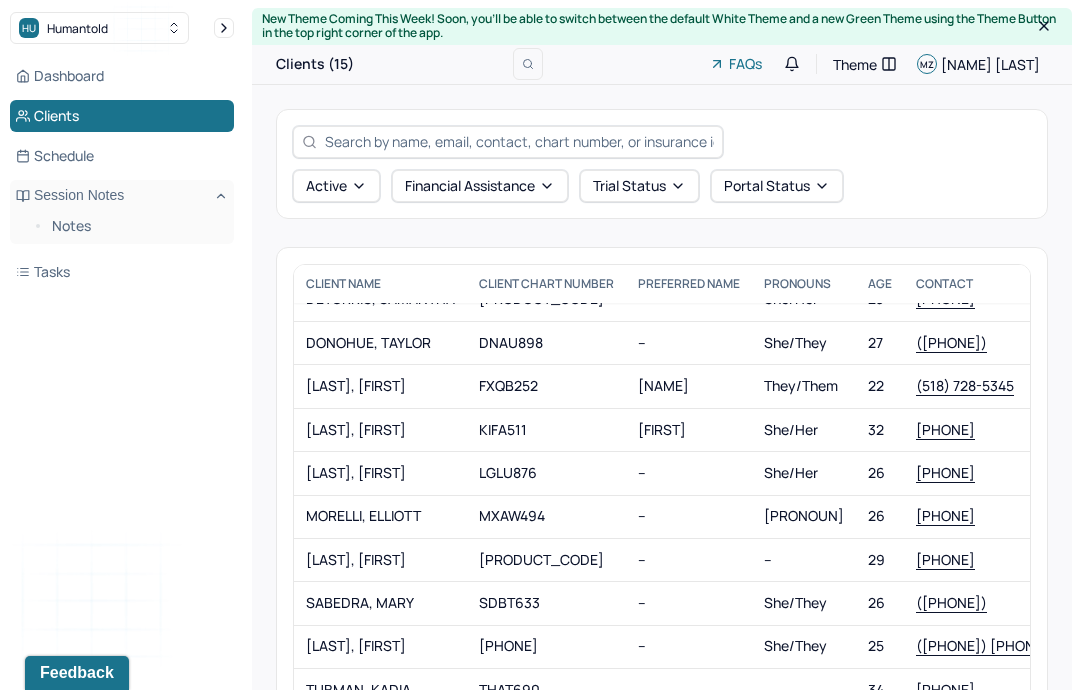 click on "MXAW494" at bounding box center [546, 516] 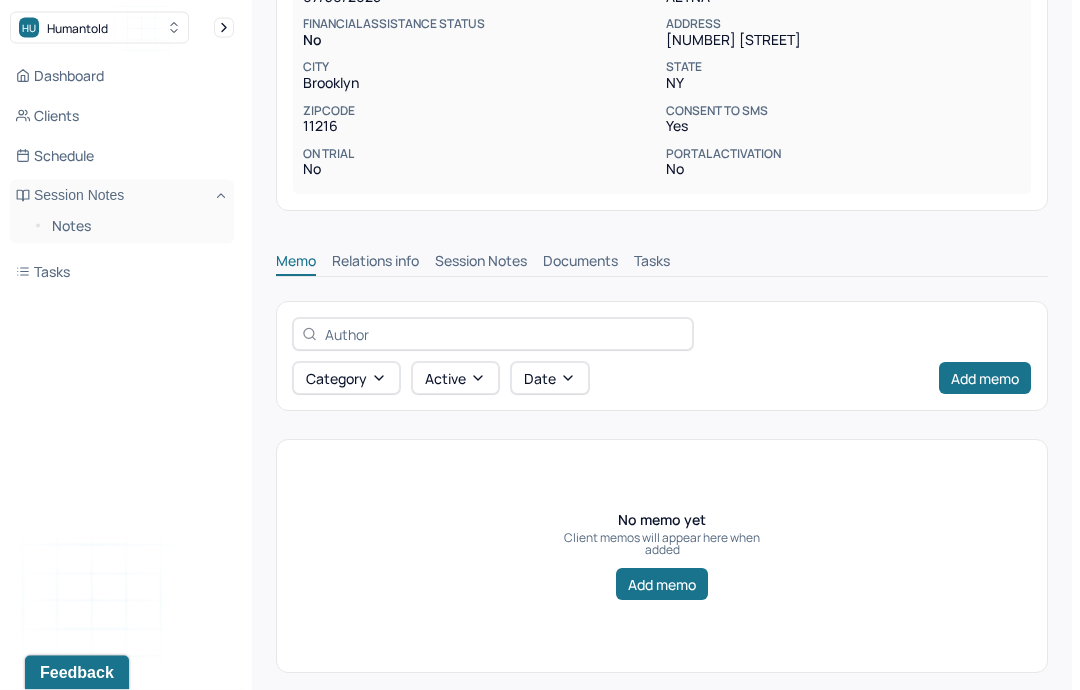 click on "Memo Relations info Session Notes Documents Tasks" at bounding box center (662, 256) 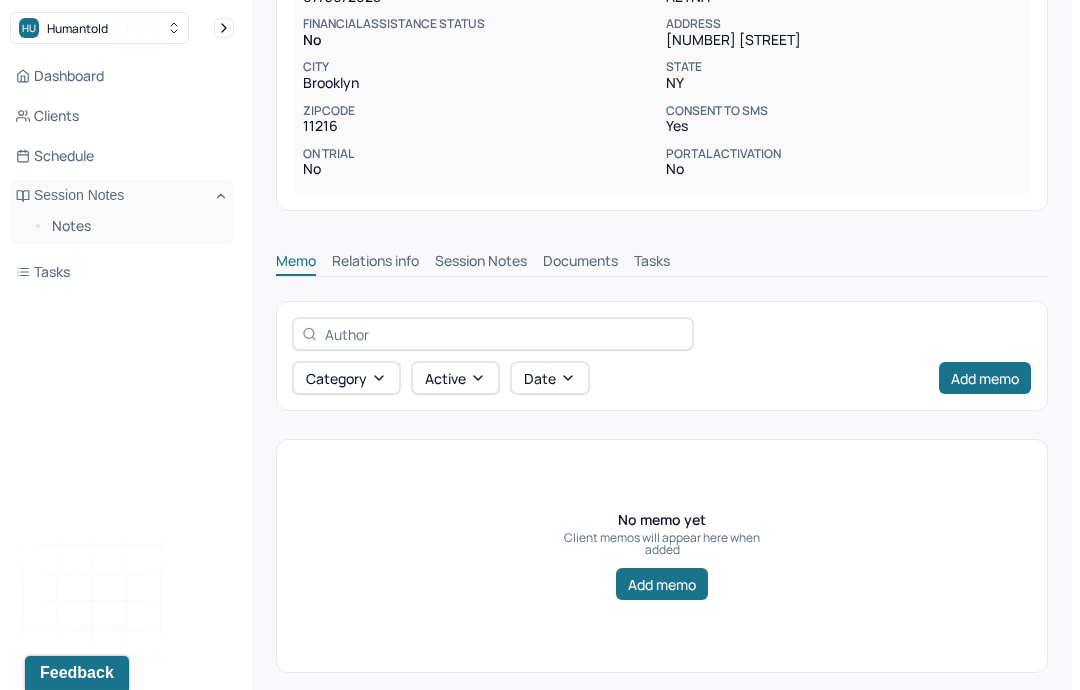 scroll, scrollTop: 394, scrollLeft: 0, axis: vertical 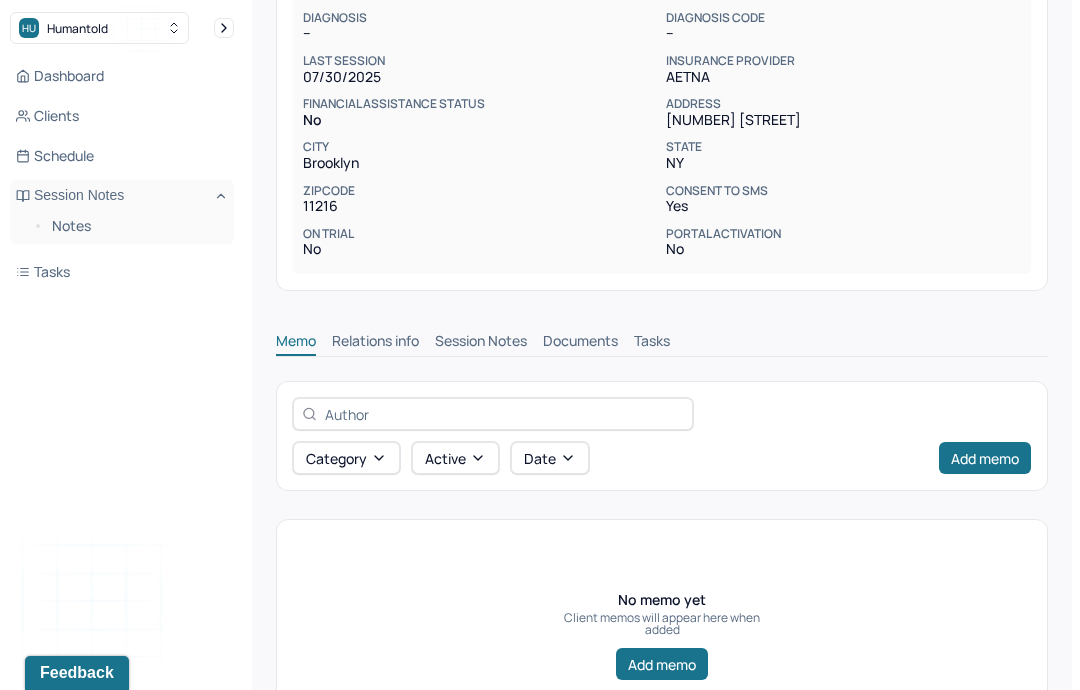 click on "Memo Relations info Session Notes Documents Tasks" at bounding box center (662, 336) 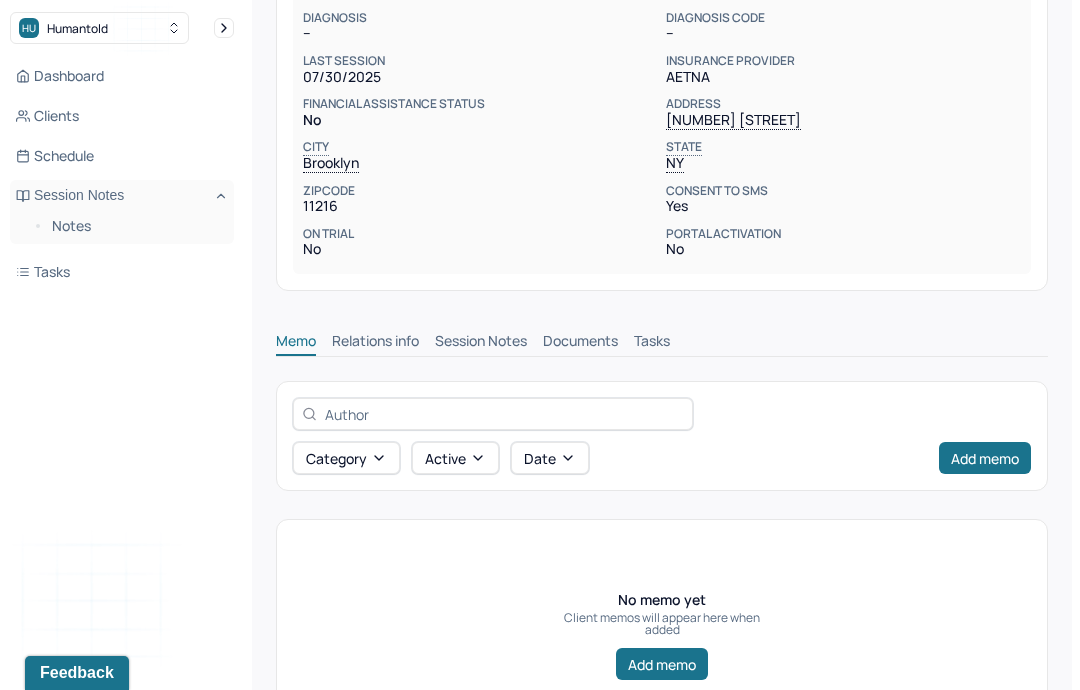 click on "Session Notes" at bounding box center [481, 343] 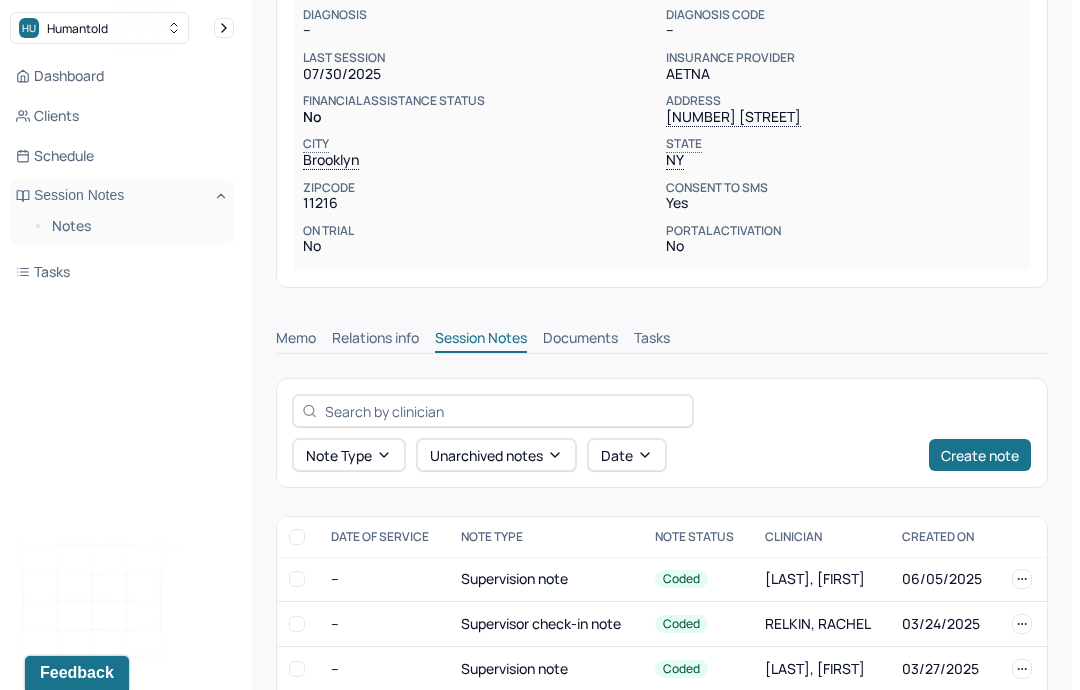 scroll, scrollTop: 438, scrollLeft: 0, axis: vertical 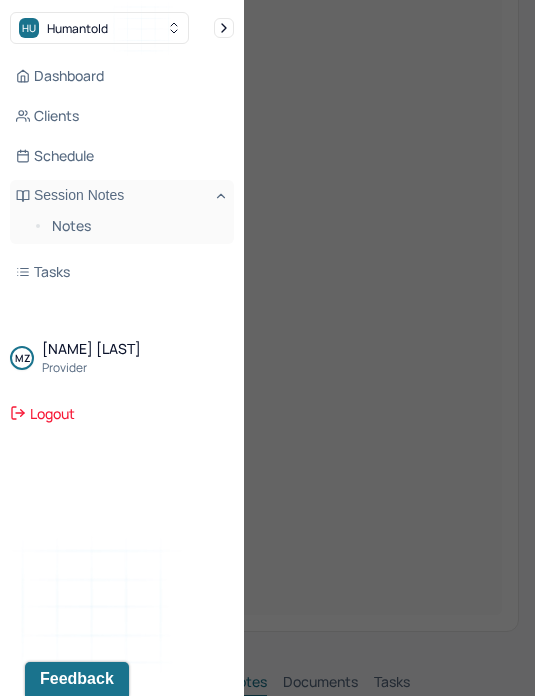 click at bounding box center [267, 348] 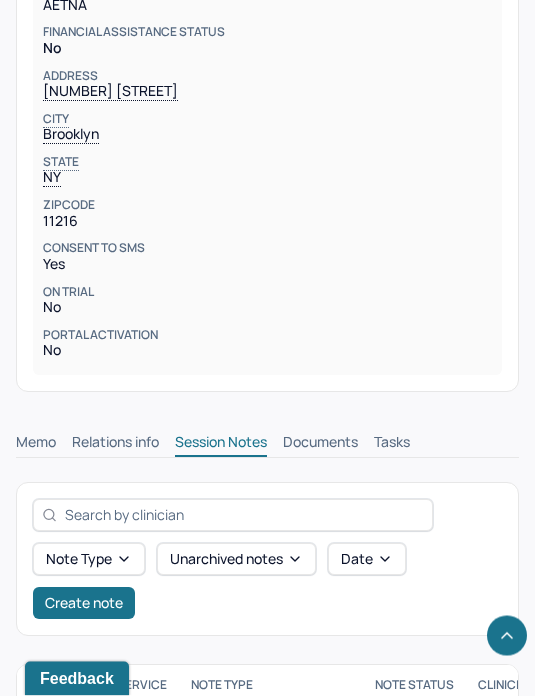 scroll, scrollTop: 781, scrollLeft: 0, axis: vertical 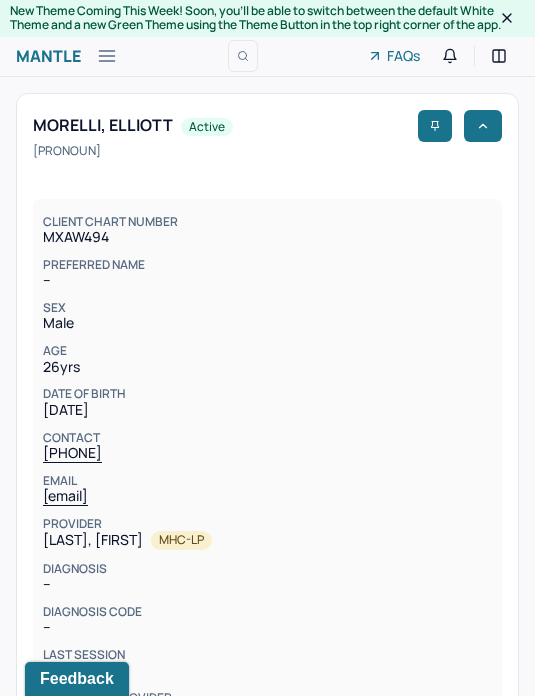 click 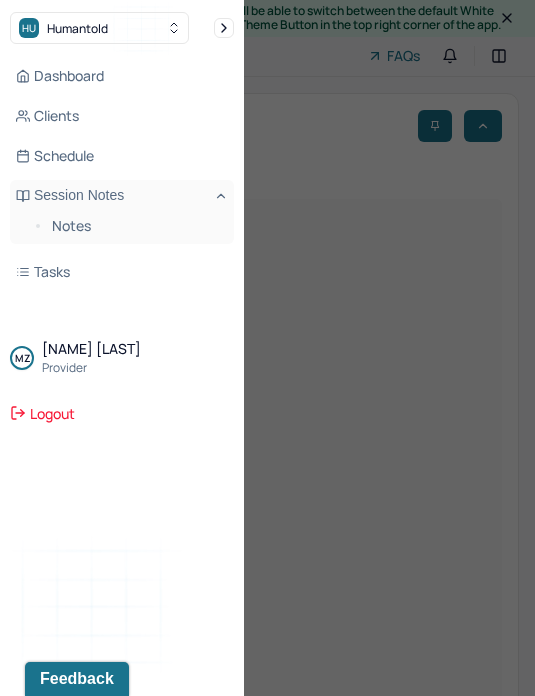 click on "Notes" at bounding box center [135, 226] 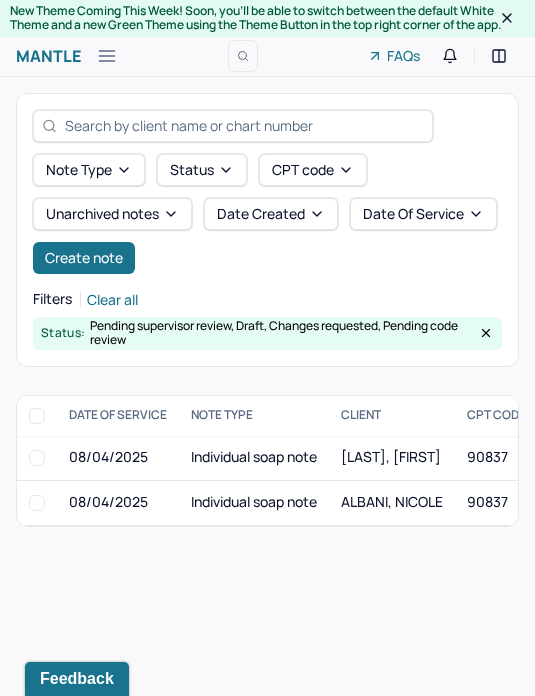 click on "Create note" at bounding box center [84, 258] 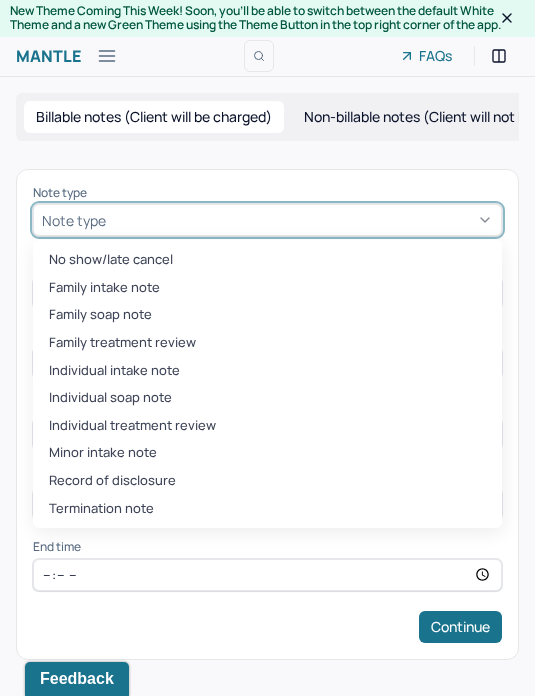 click on "Individual intake note" at bounding box center [267, 371] 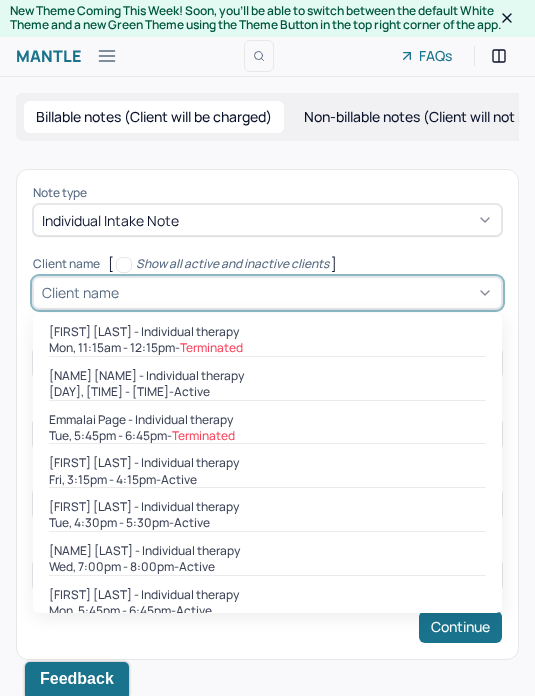 click on "Elliott Morelli - Individual therapy" at bounding box center [267, 376] 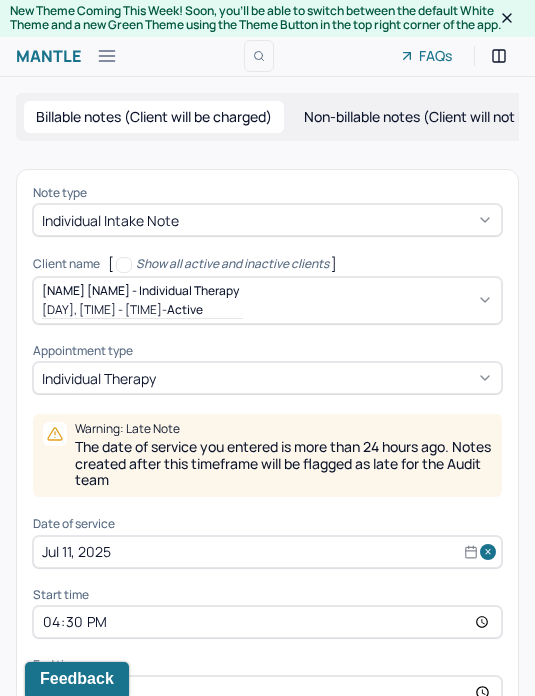 click on "Jul 11, 2025" at bounding box center [267, 552] 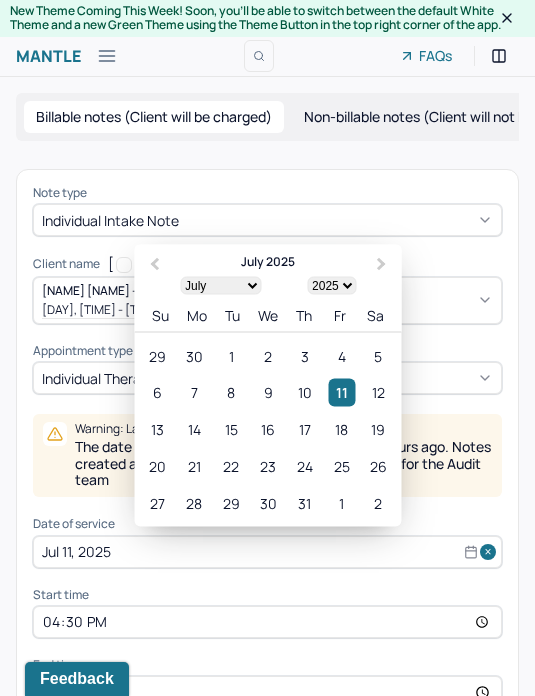 click on "Next Month" at bounding box center (384, 265) 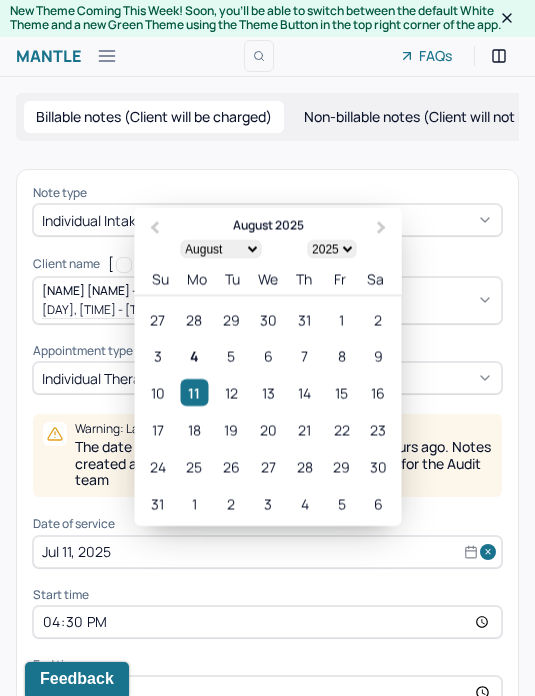 click on "4" at bounding box center [194, 355] 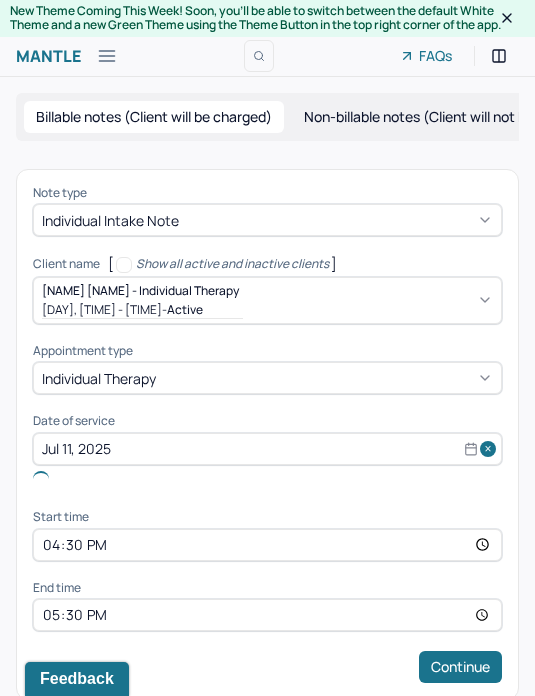 type on "Aug 4, 2025" 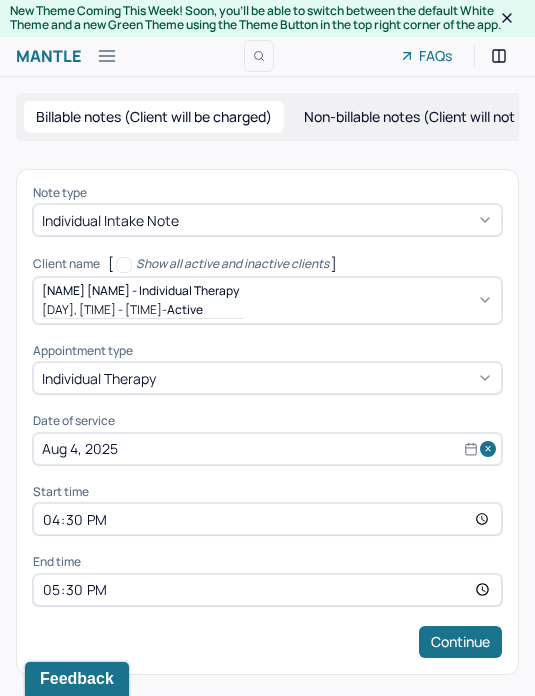 click on "Aug 4, 2025" at bounding box center (267, 449) 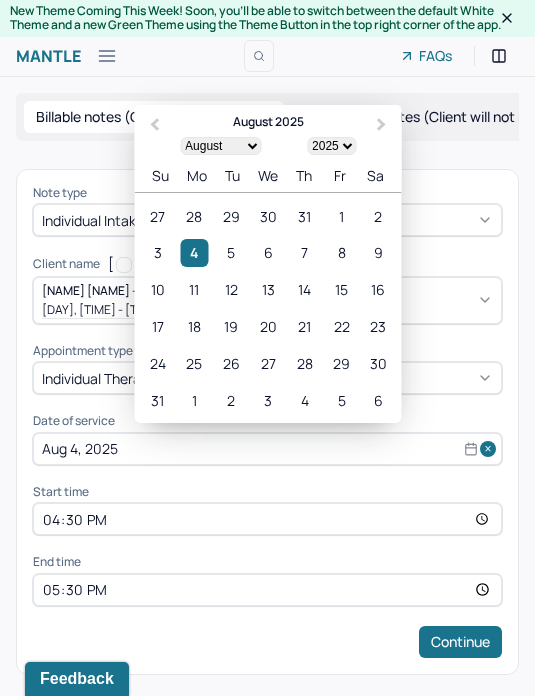 type on "Aug 4, 2025" 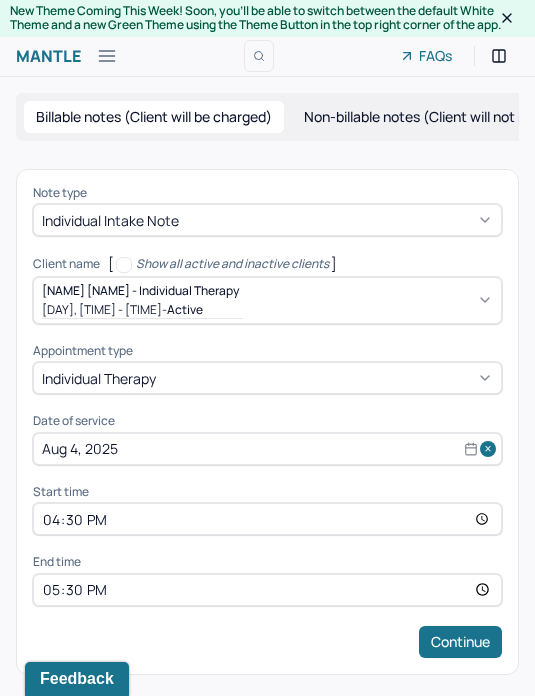 click on "Continue" at bounding box center [460, 642] 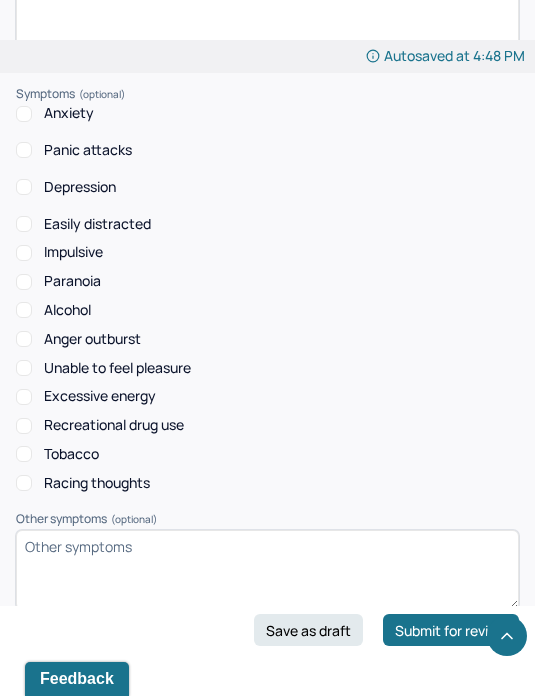 scroll, scrollTop: 1956, scrollLeft: 0, axis: vertical 